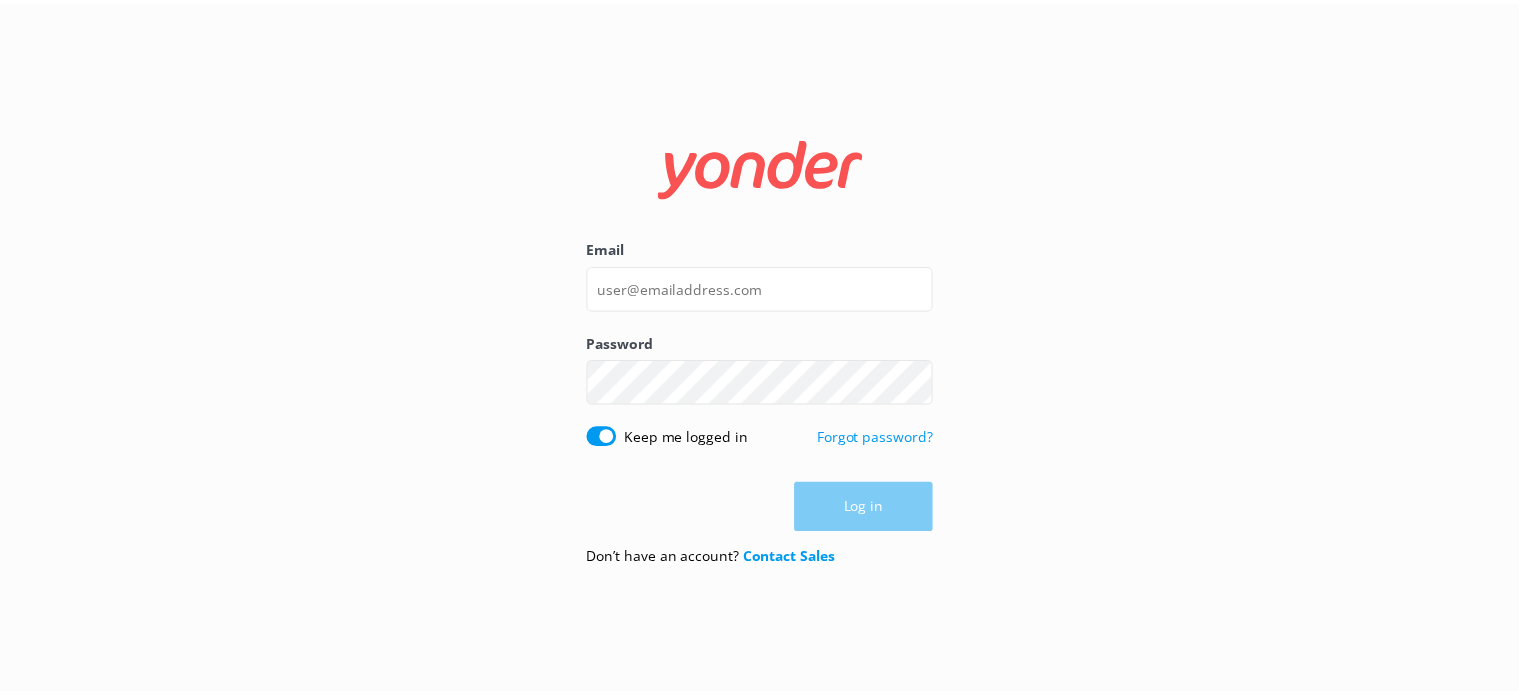 scroll, scrollTop: 0, scrollLeft: 0, axis: both 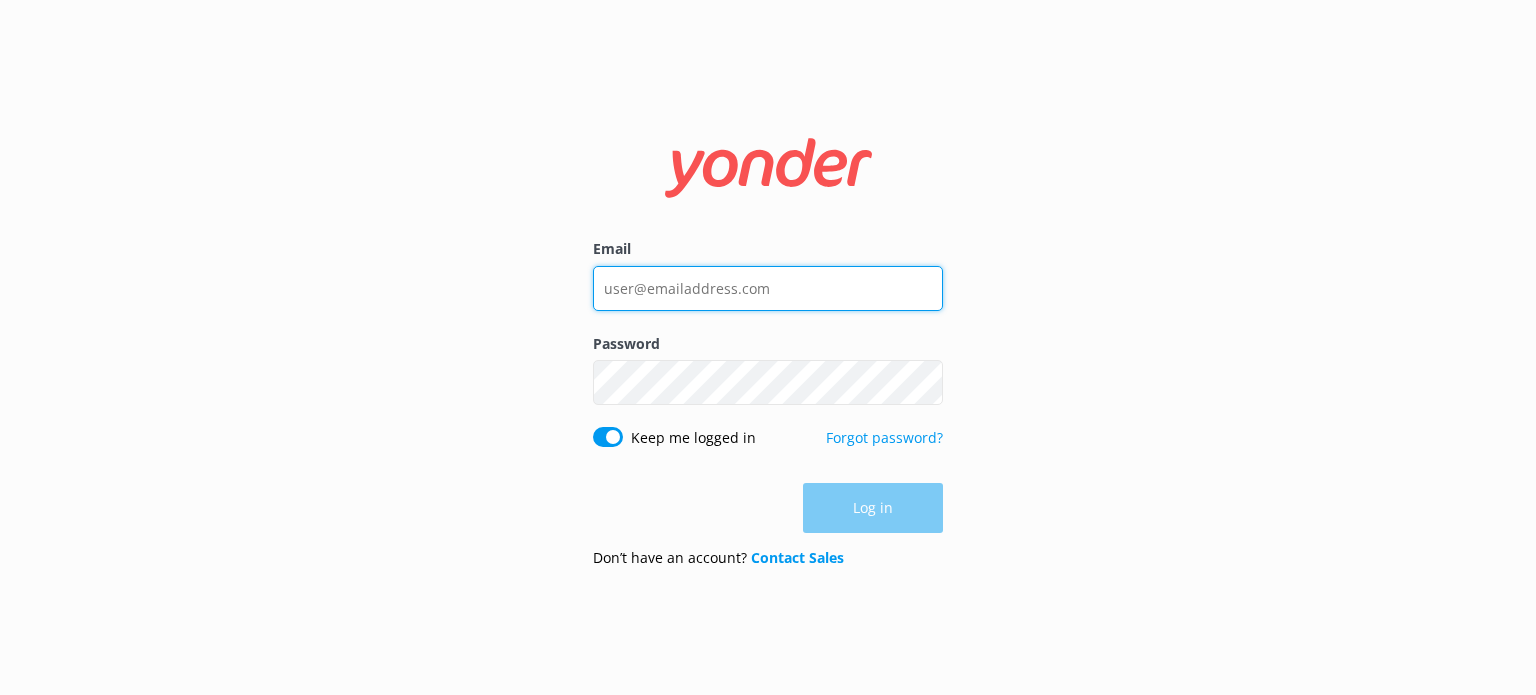 type on "[EMAIL]" 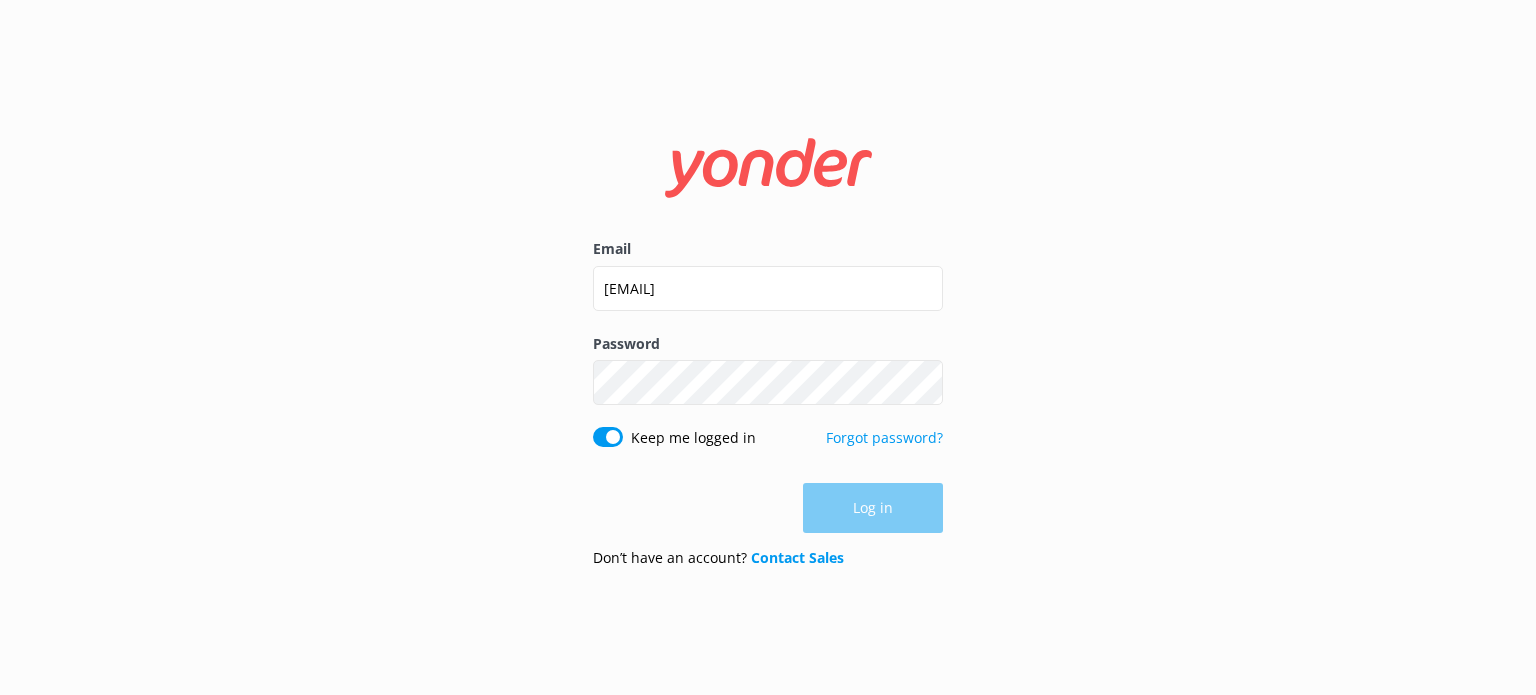 click on "Log in" at bounding box center [768, 508] 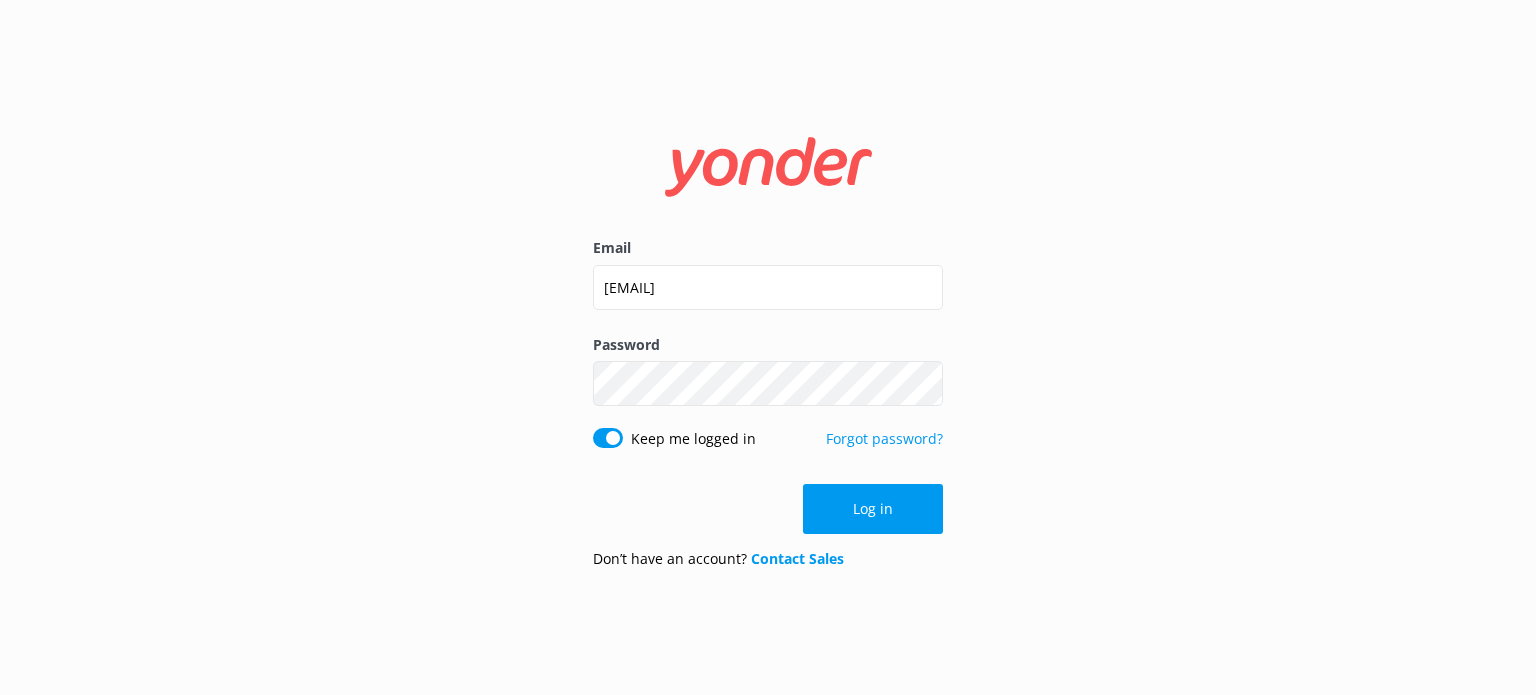 click on "Log in" at bounding box center [873, 509] 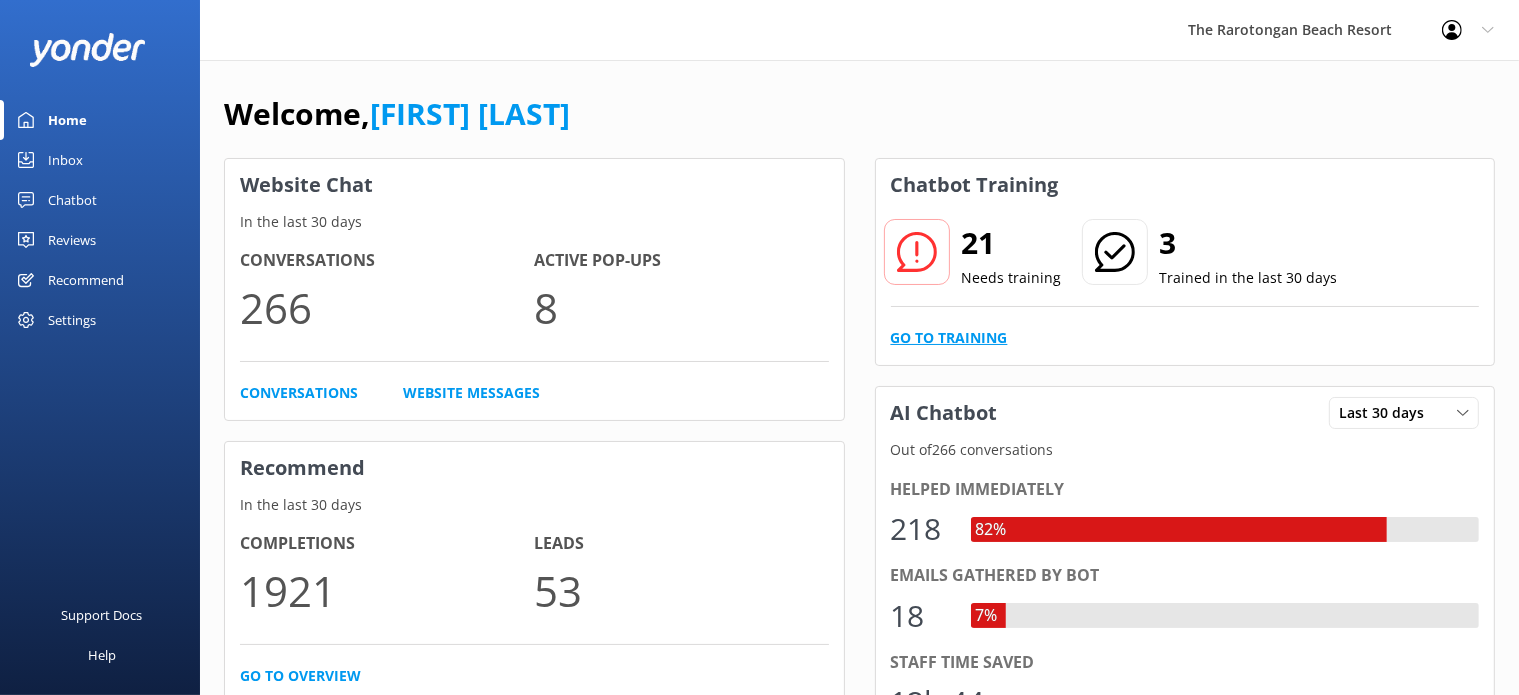 click on "Go to Training" at bounding box center [949, 338] 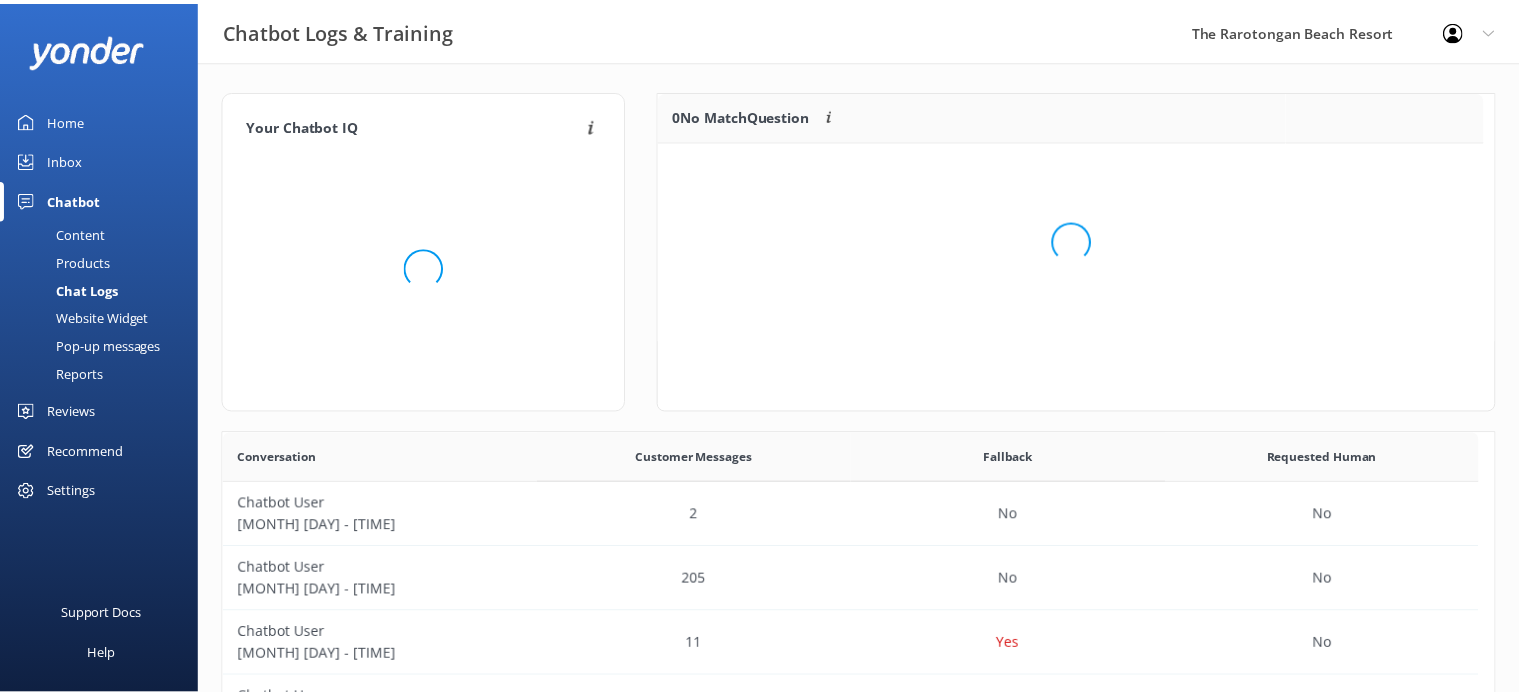 scroll, scrollTop: 17, scrollLeft: 17, axis: both 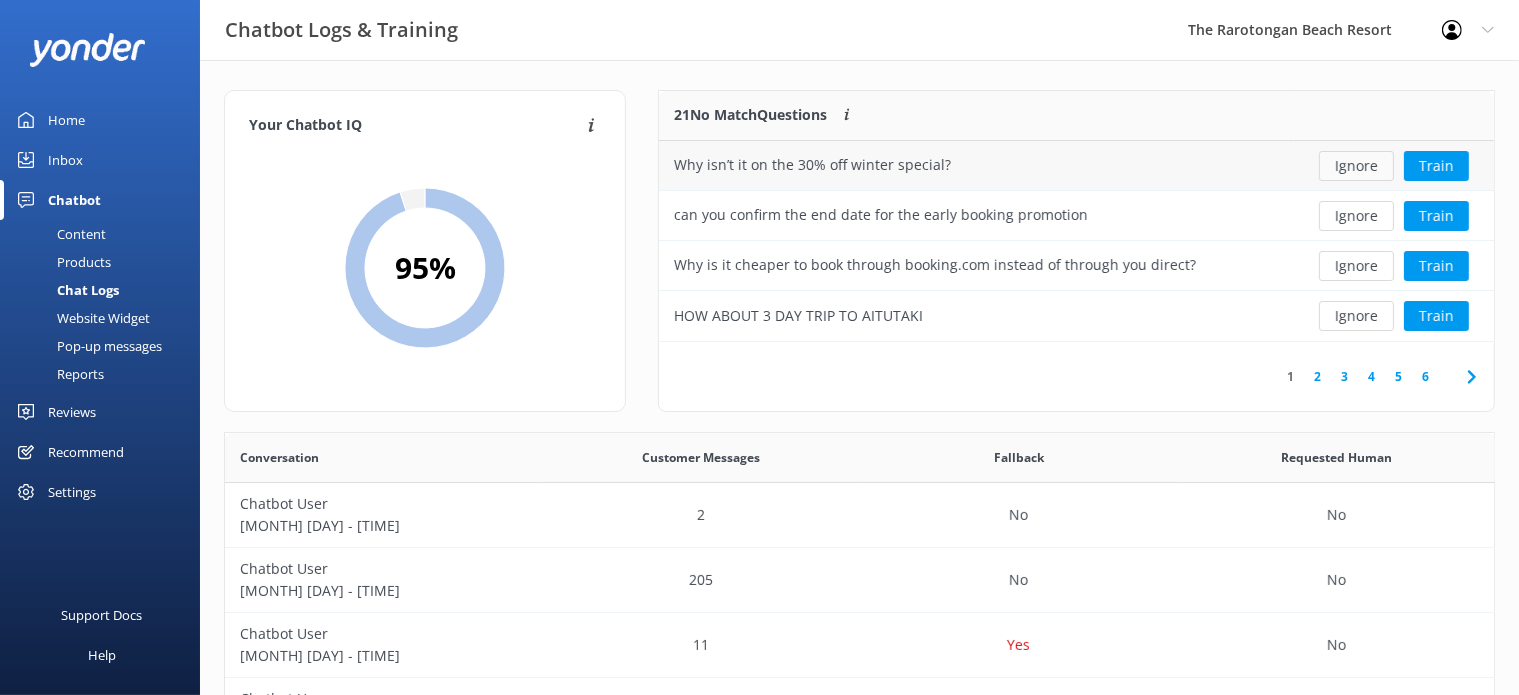 click on "Ignore" at bounding box center (1356, 166) 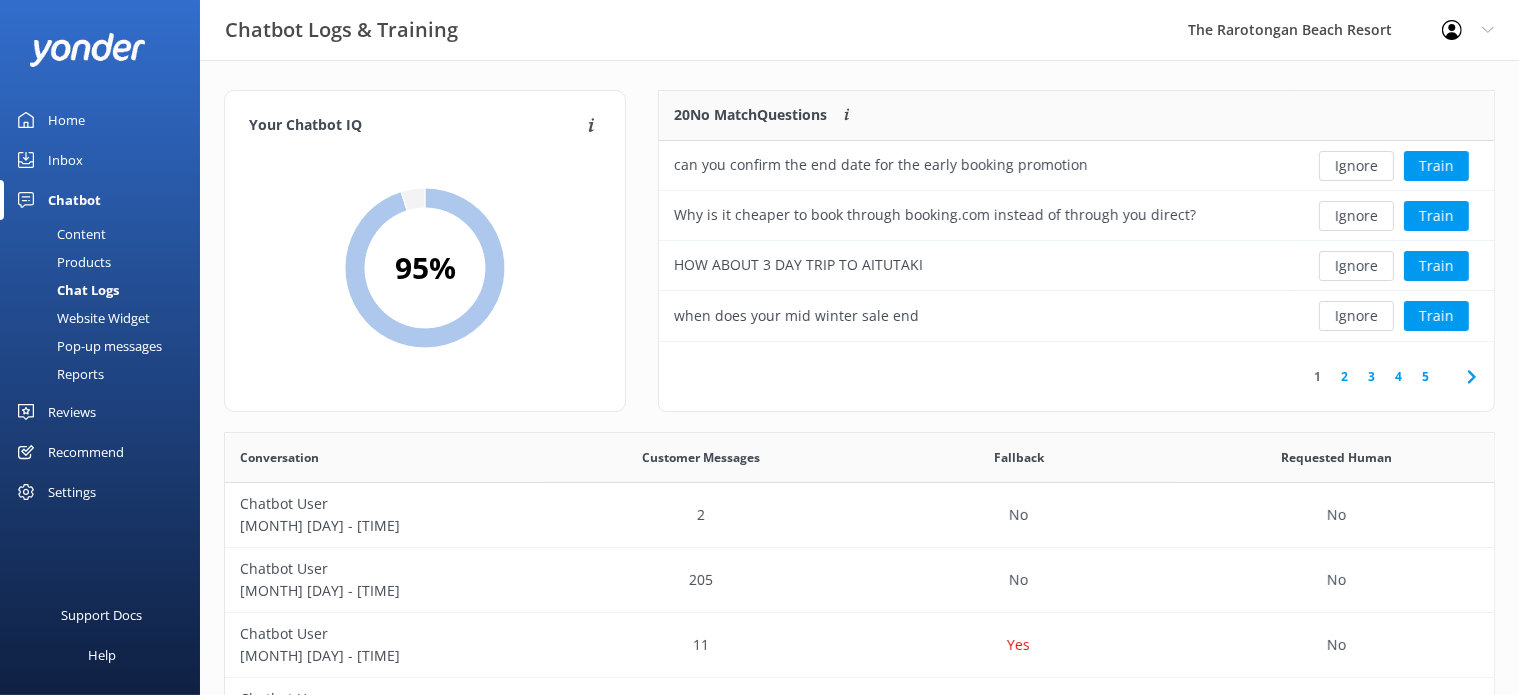 click on "Ignore" at bounding box center (1356, 166) 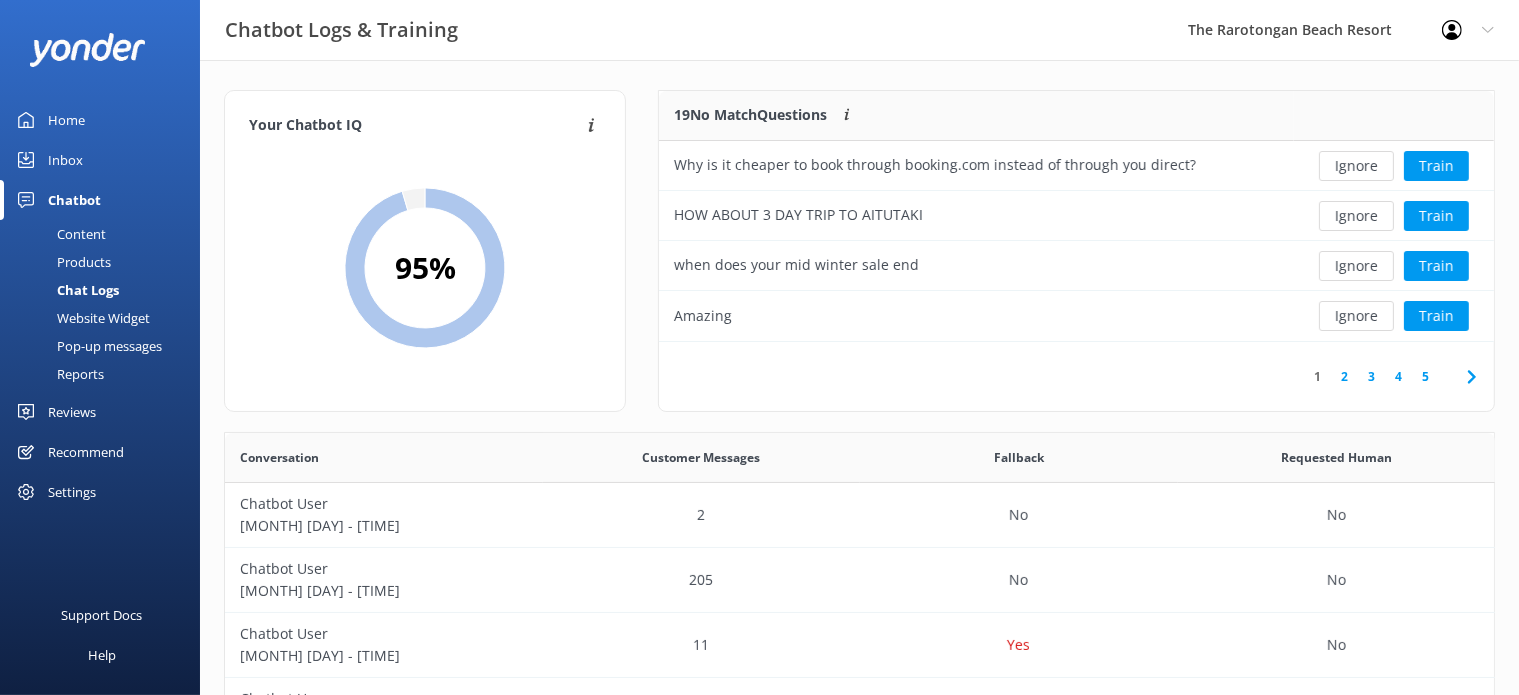 click on "Ignore" at bounding box center [1356, 166] 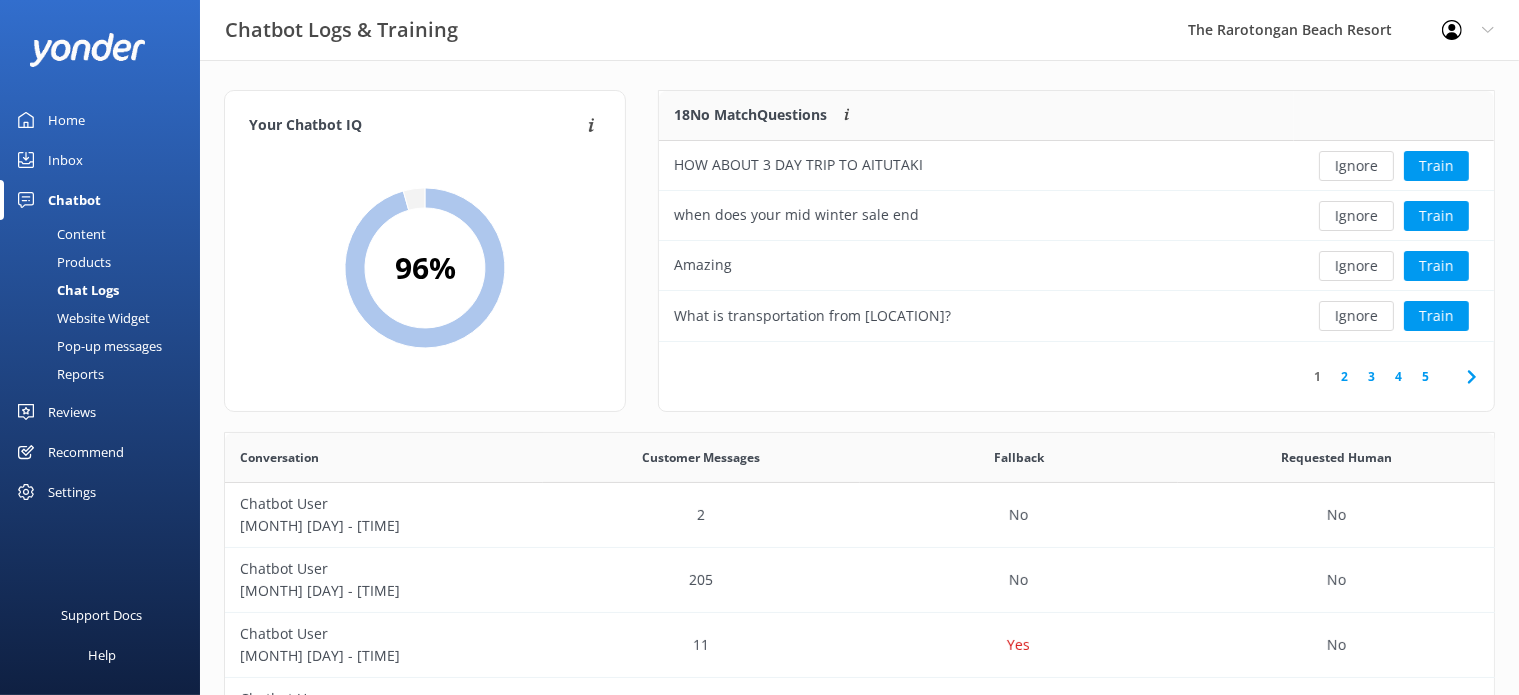 click on "Ignore" at bounding box center (1356, 166) 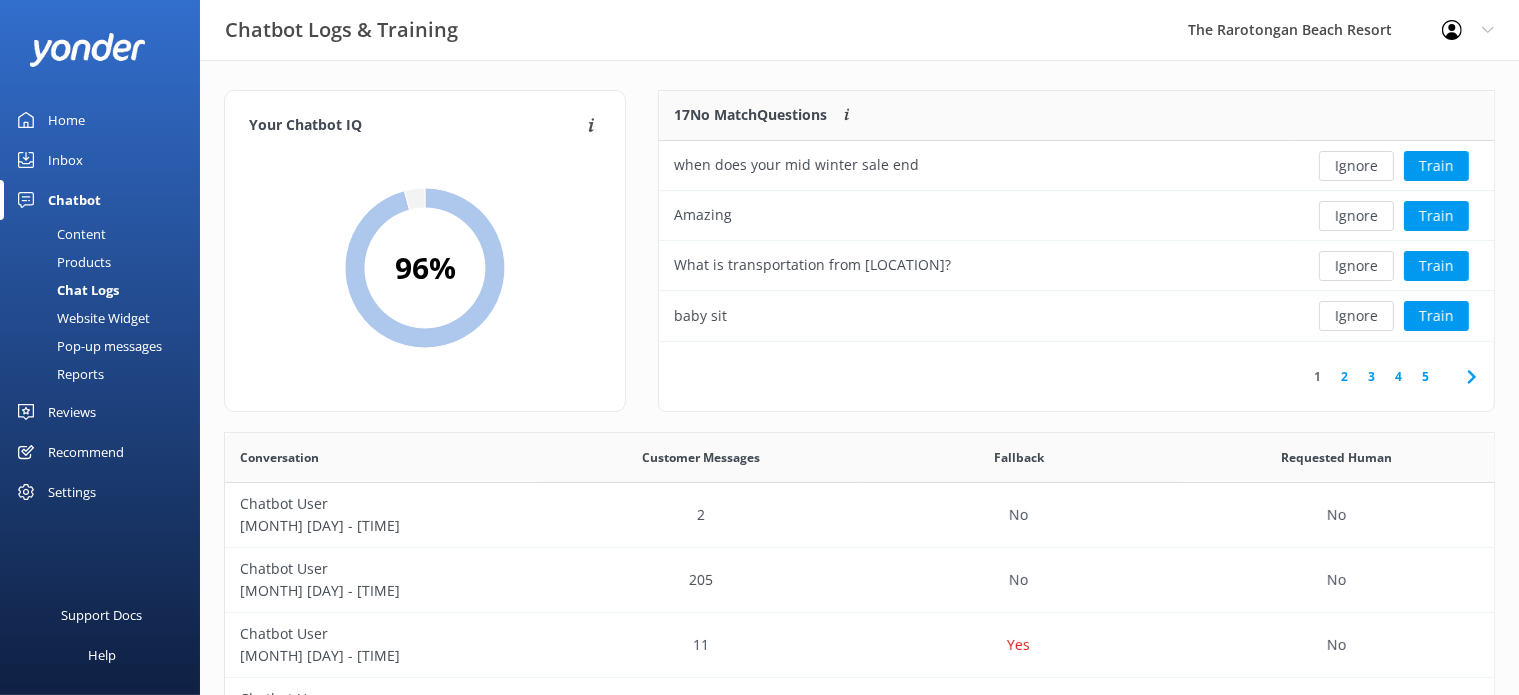 click on "Ignore" at bounding box center (1356, 166) 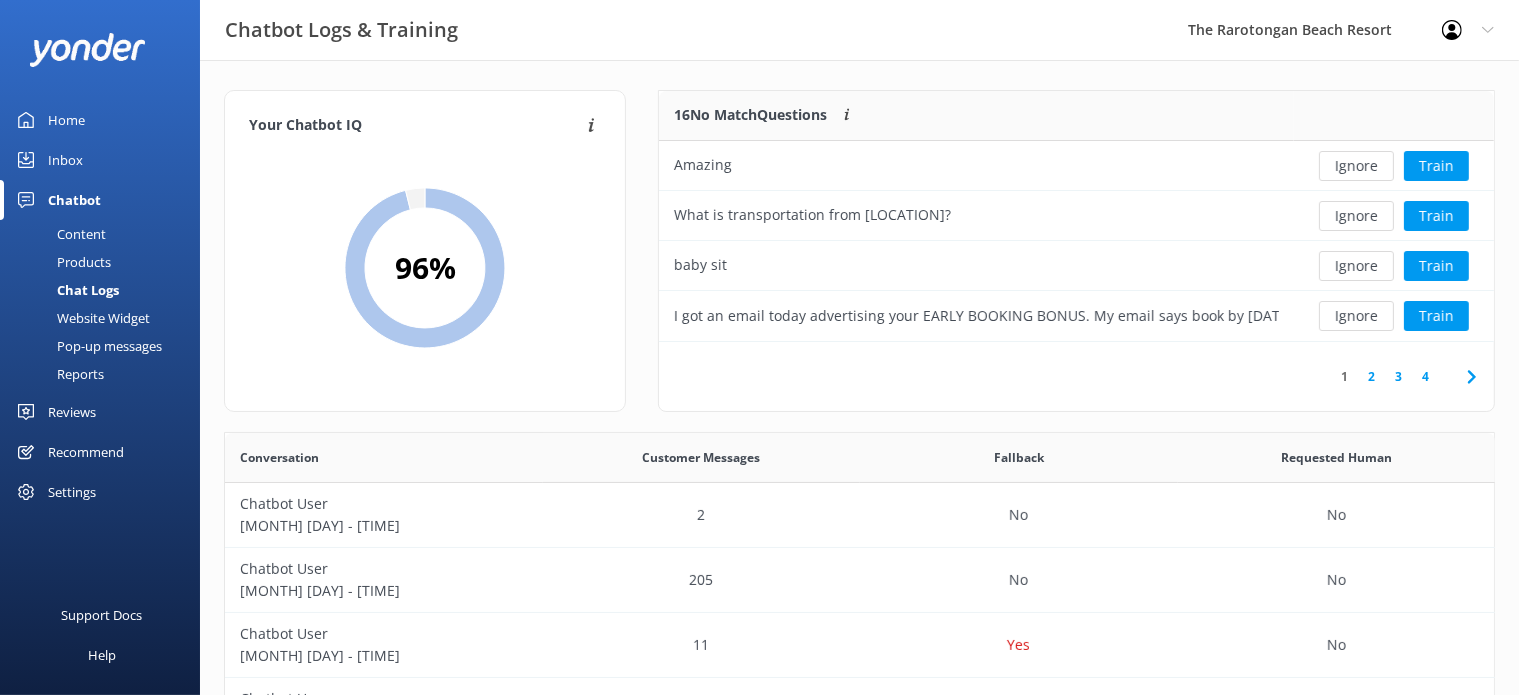 click on "Ignore" at bounding box center (1356, 166) 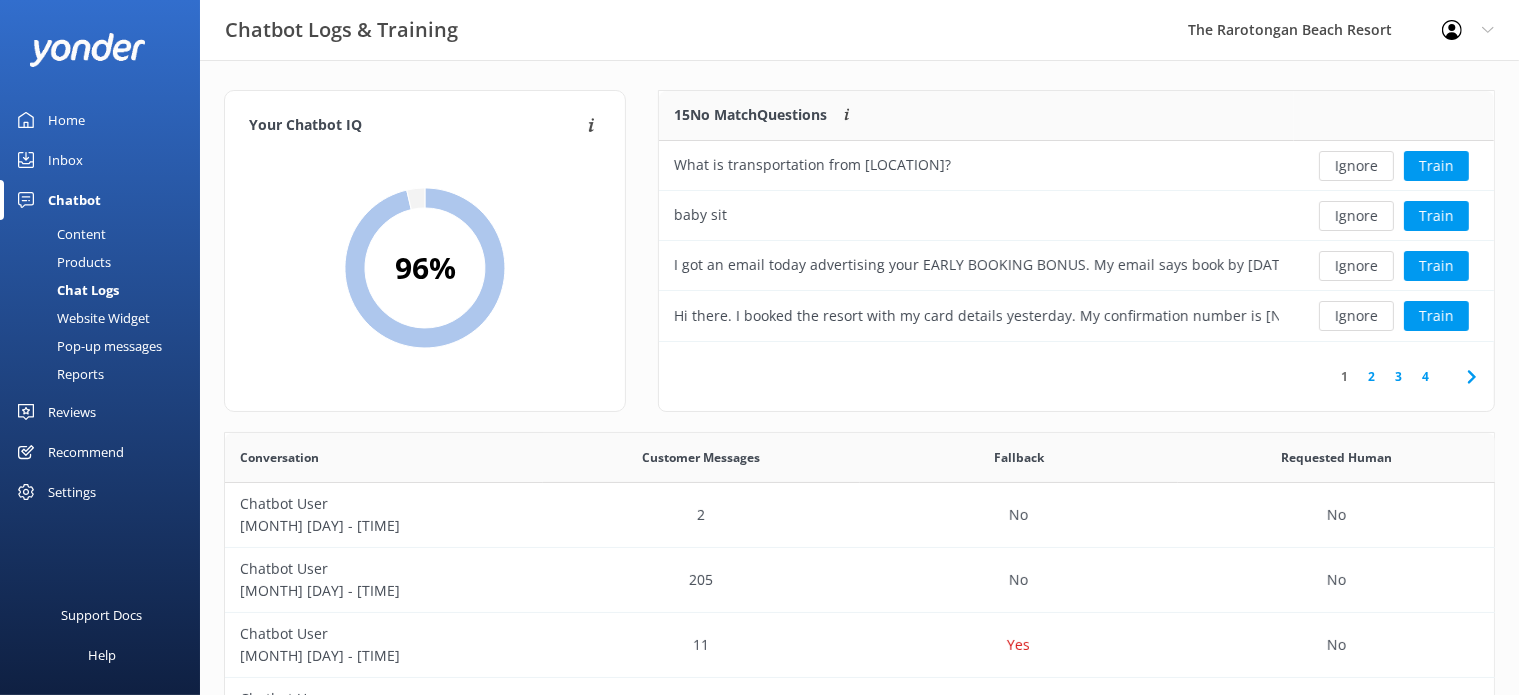 click on "Ignore" at bounding box center (1356, 166) 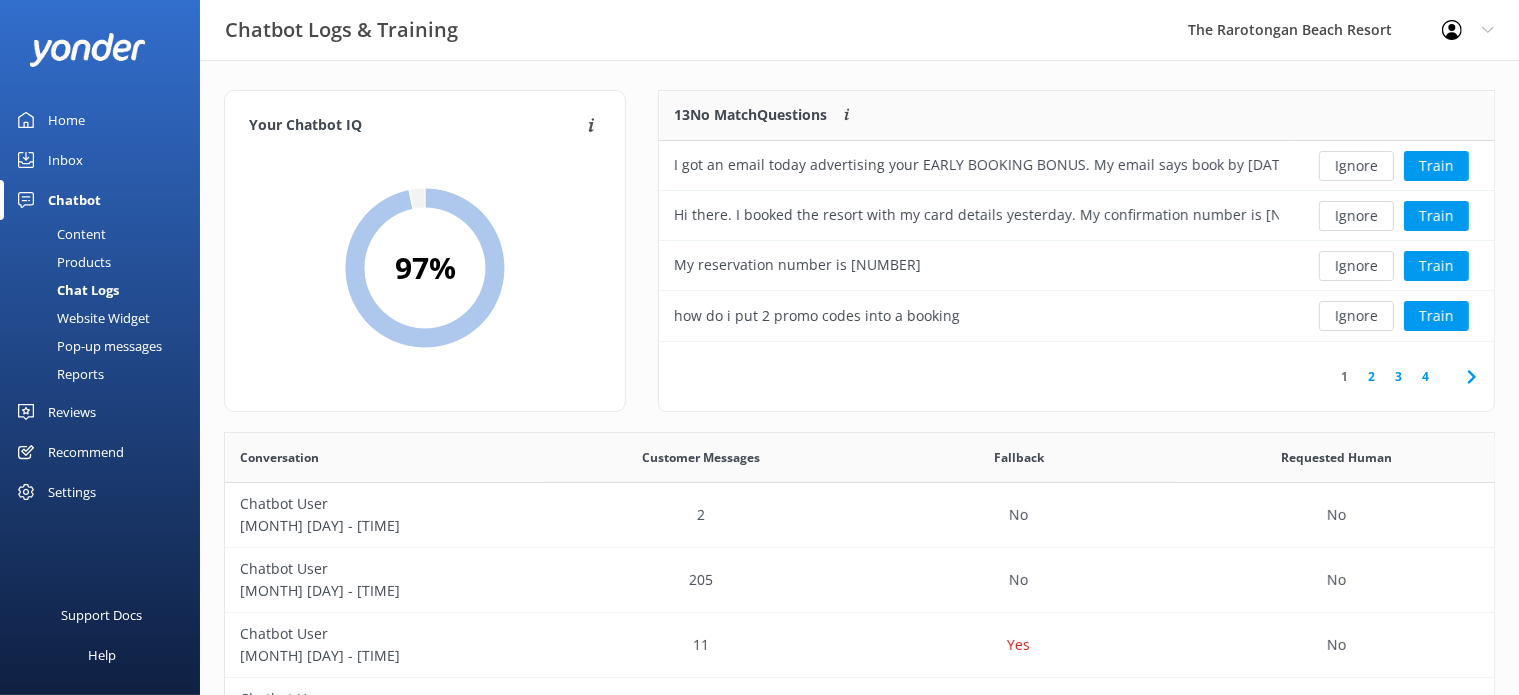 click on "Ignore" at bounding box center (1356, 166) 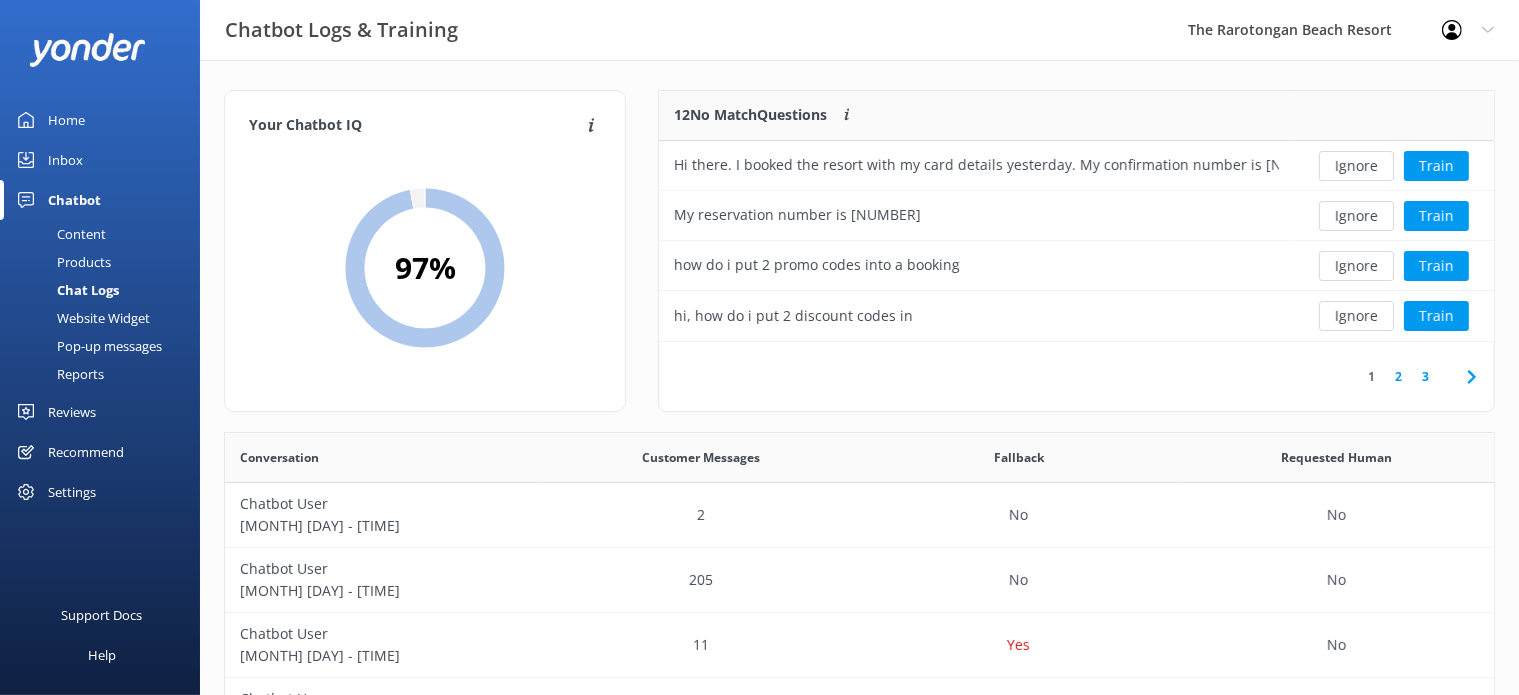 click on "Ignore" at bounding box center [1356, 166] 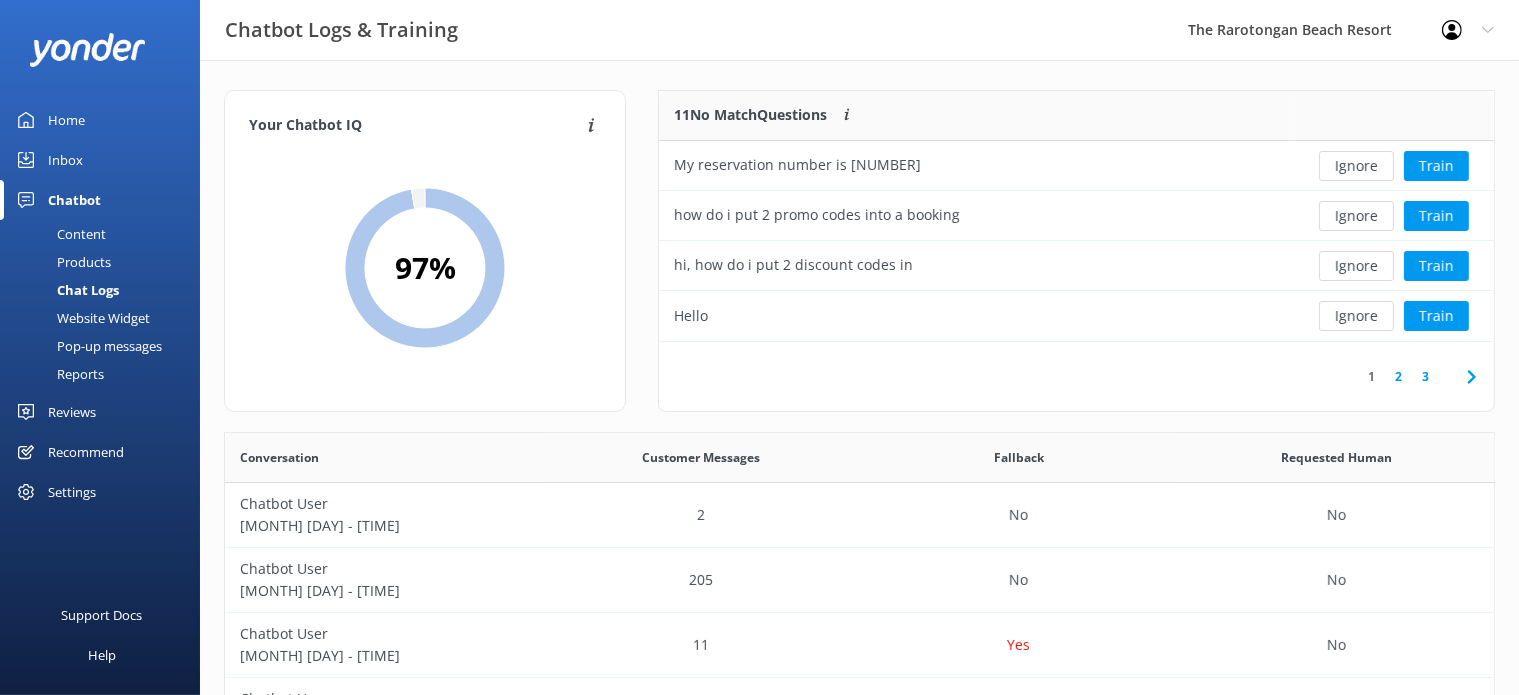 click on "Ignore" at bounding box center (1356, 166) 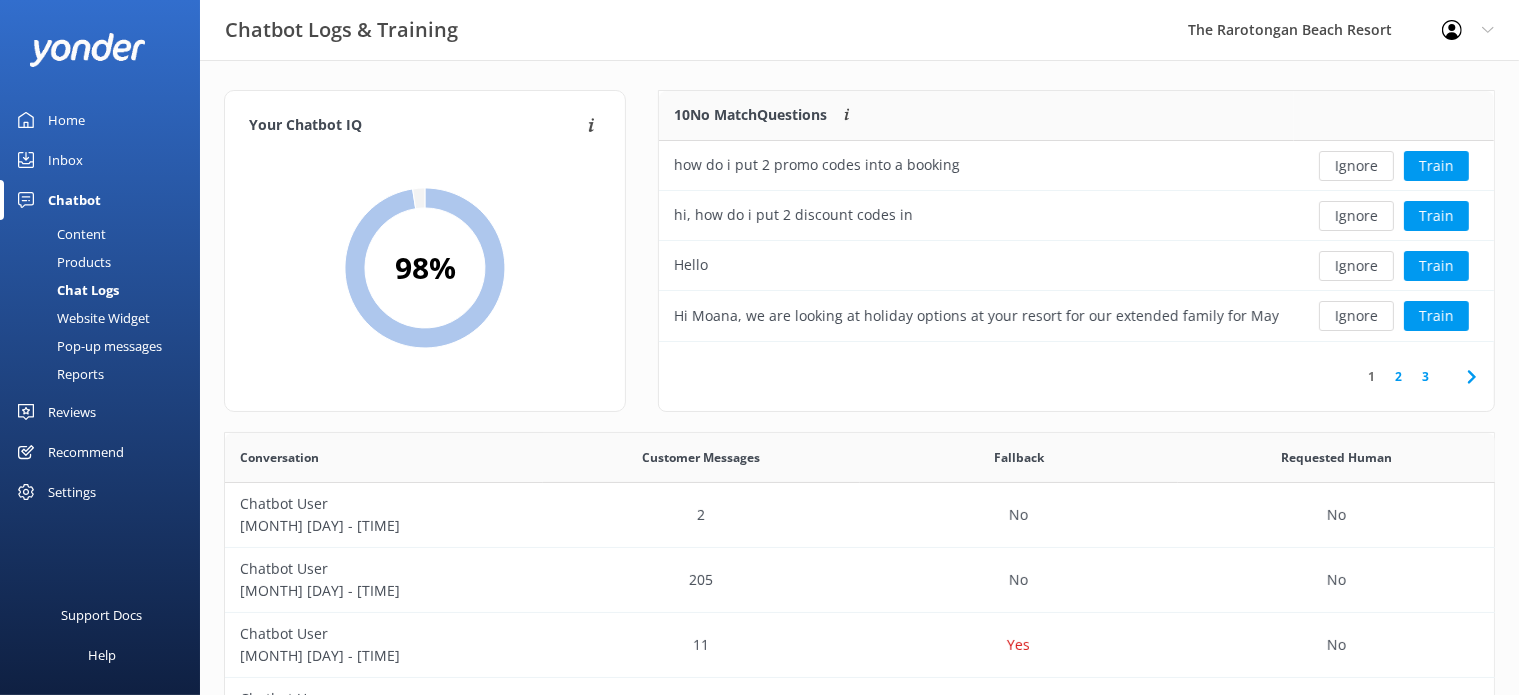 click on "Ignore" at bounding box center [1356, 166] 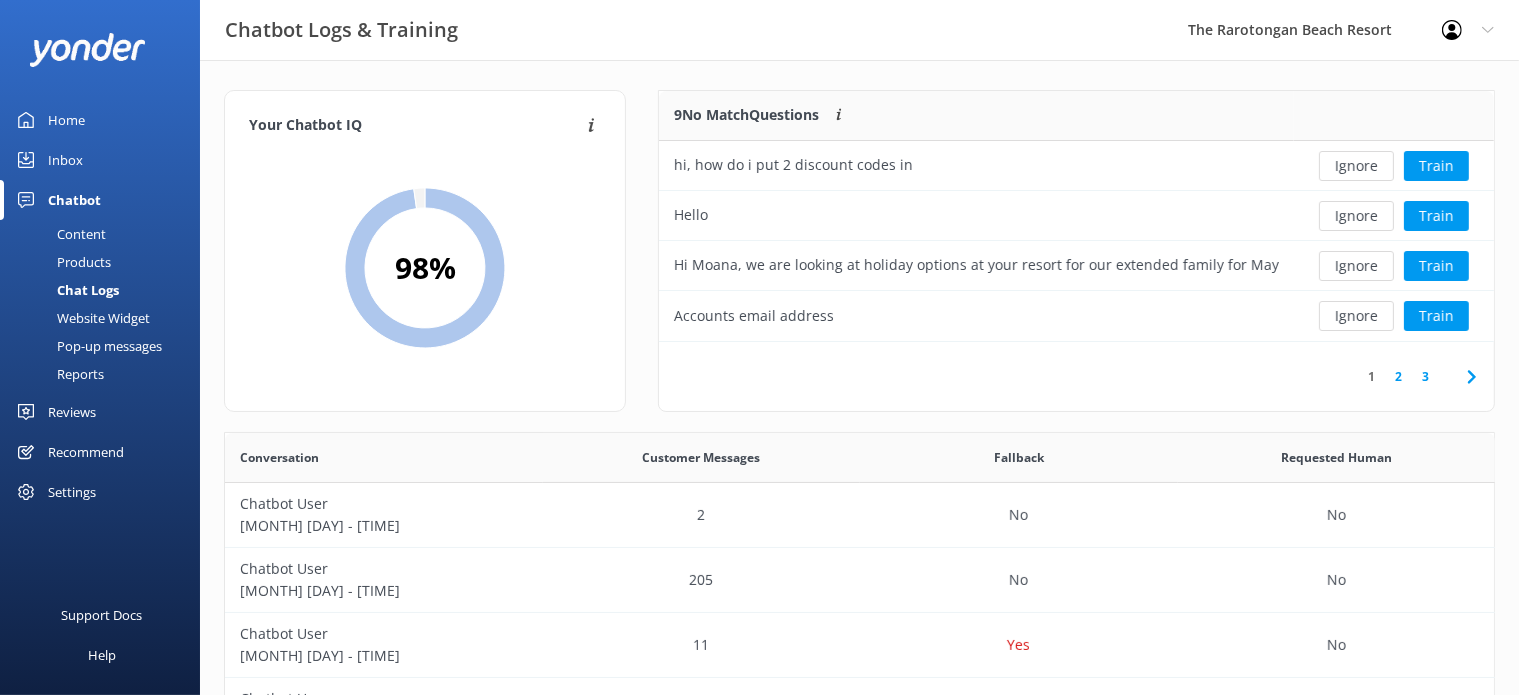 click on "Ignore" at bounding box center [1356, 166] 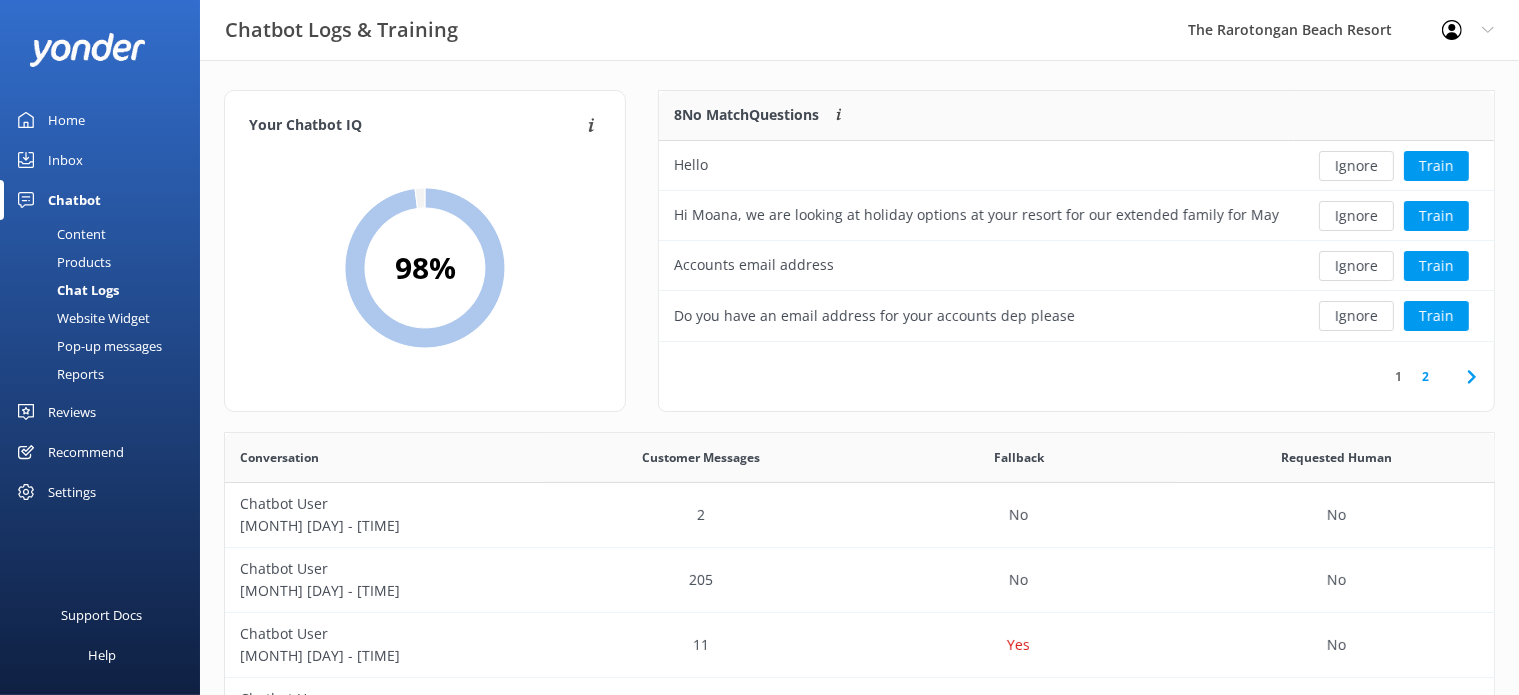 click on "Ignore" at bounding box center [1356, 166] 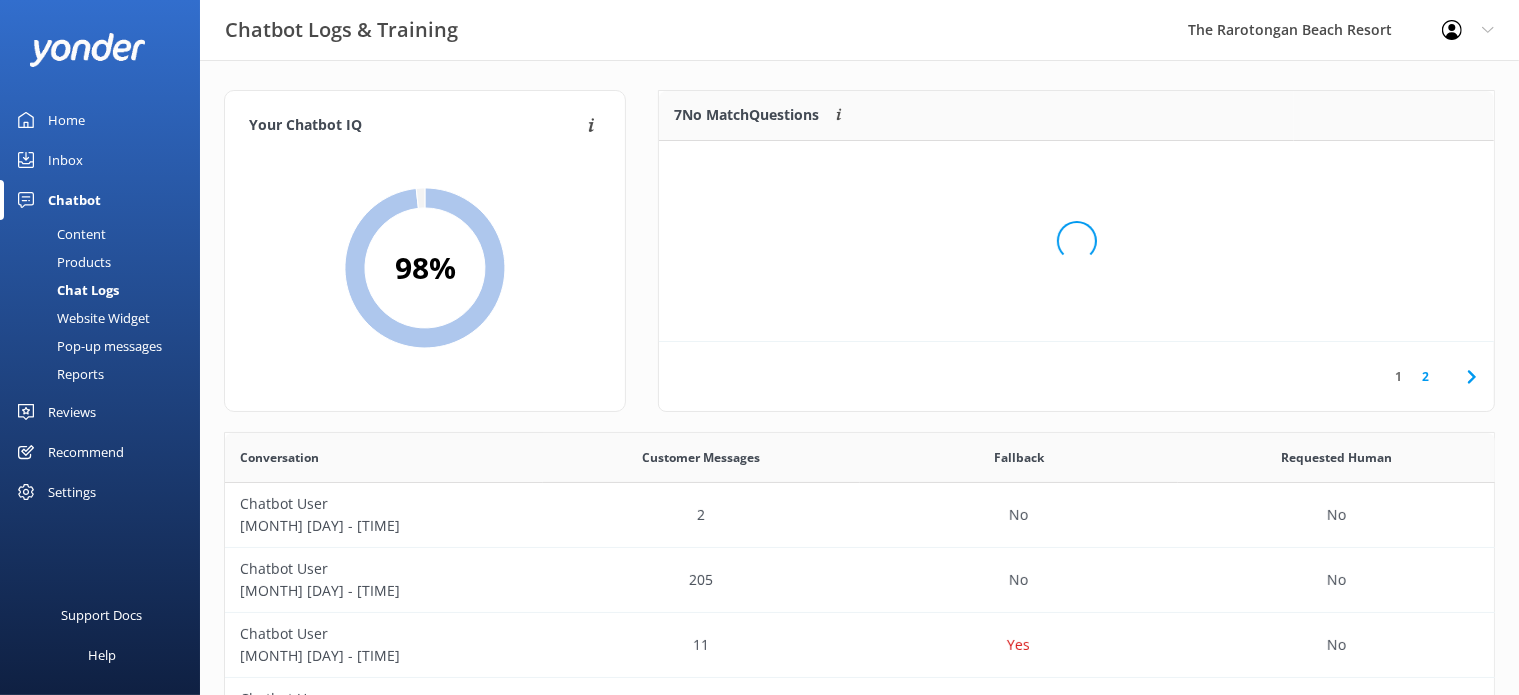 click on "Loading.." at bounding box center [1076, 241] 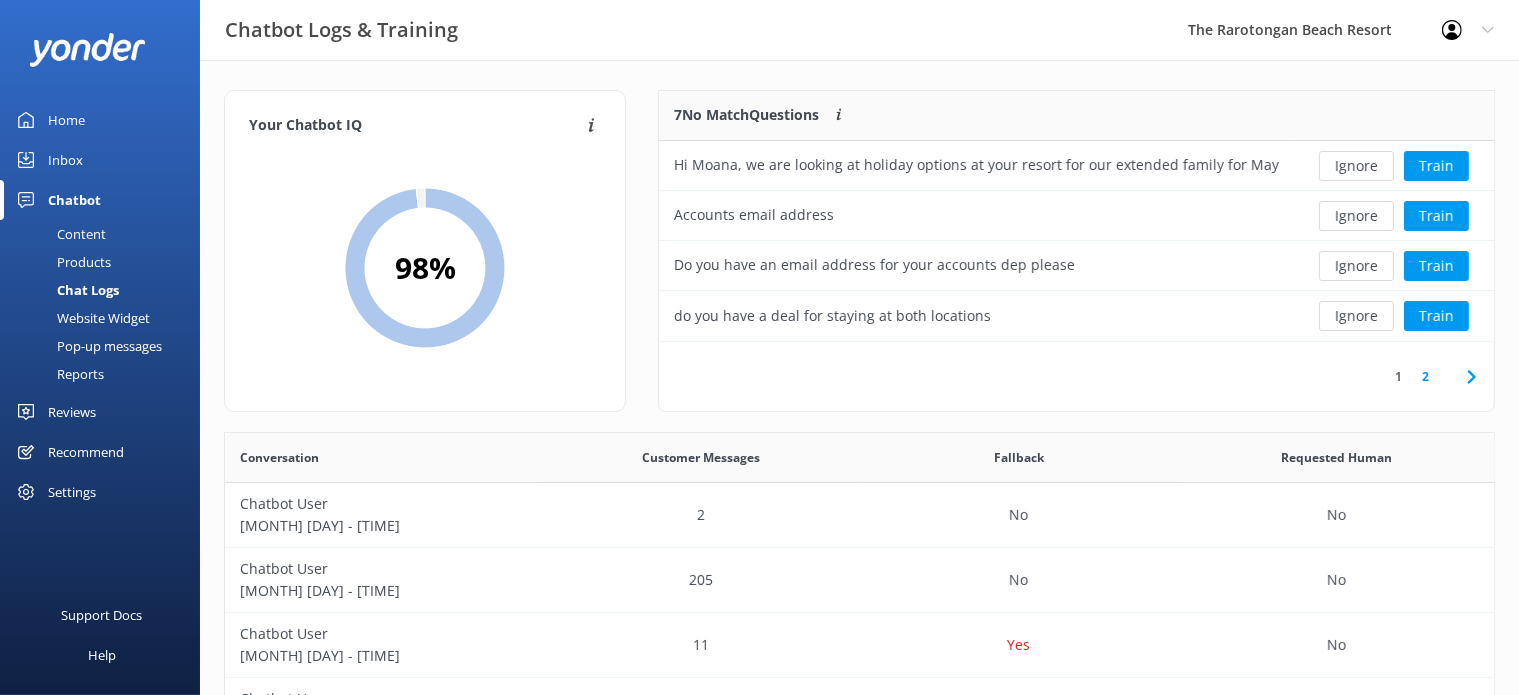 click on "Ignore" at bounding box center [1356, 166] 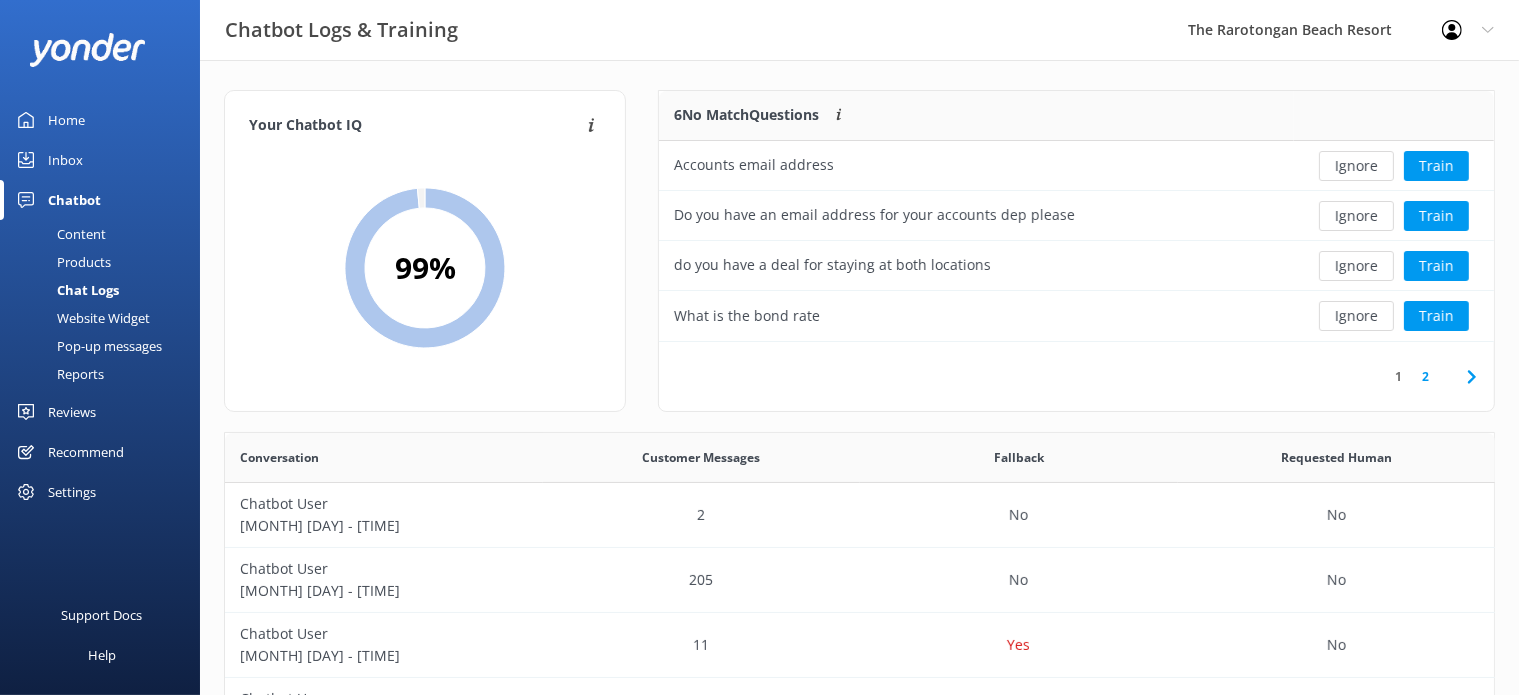 click on "Ignore" at bounding box center (1356, 166) 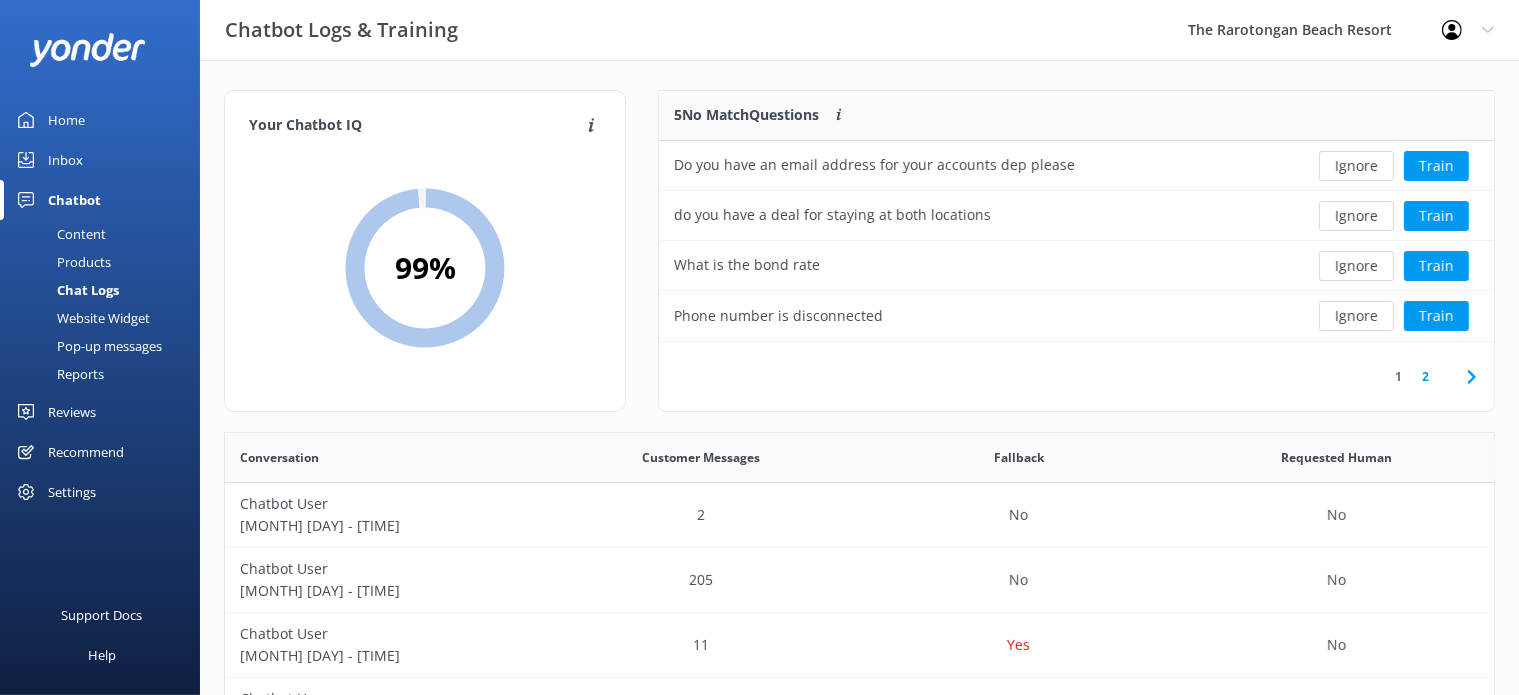 click on "Ignore" at bounding box center [1356, 166] 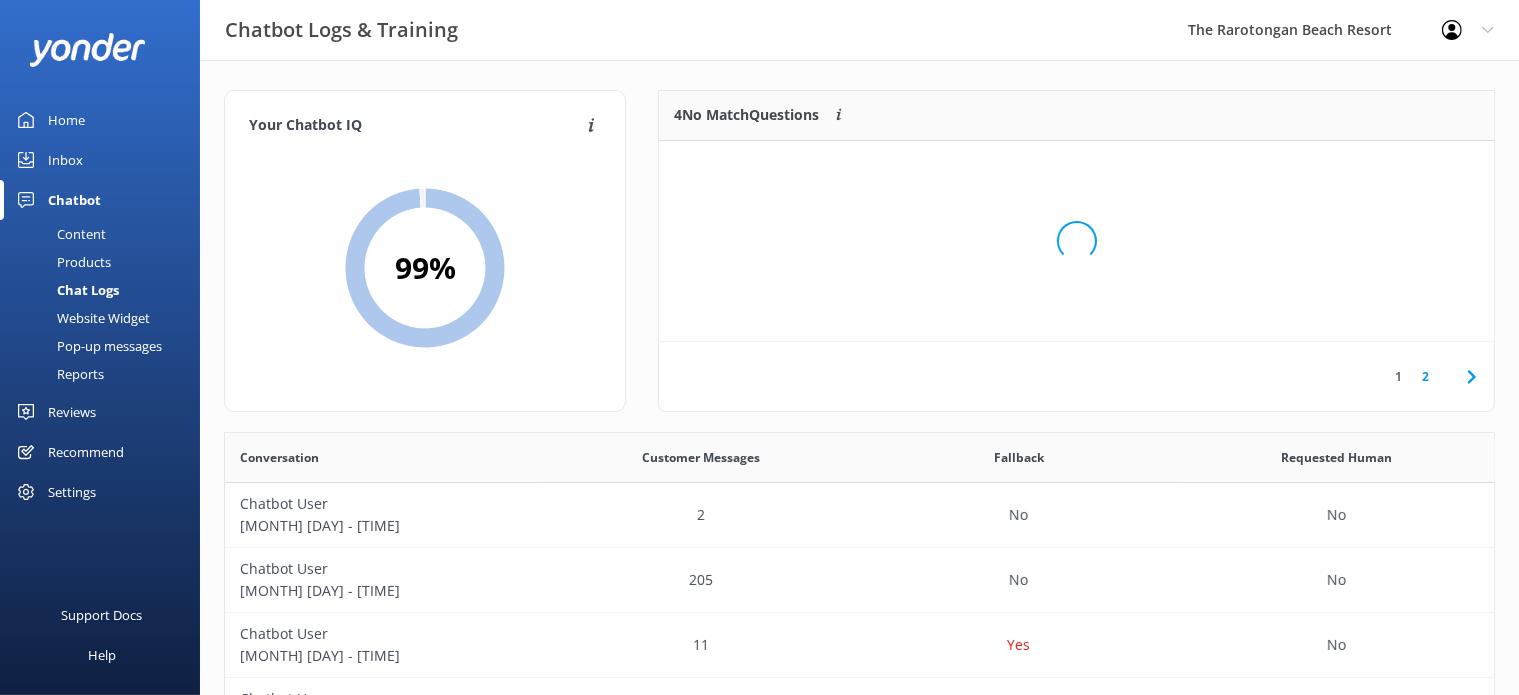 click on "Loading.." at bounding box center [1076, 241] 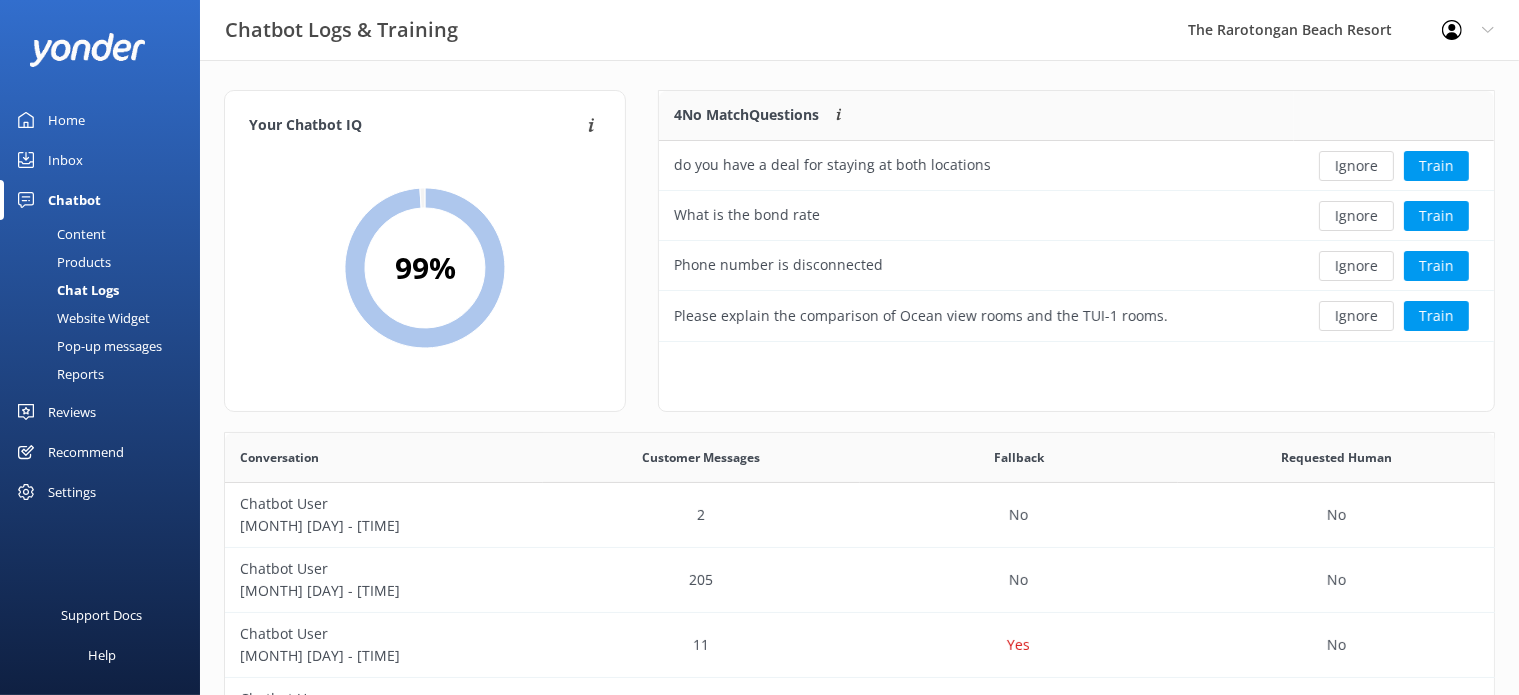 click on "Ignore" at bounding box center [1356, 166] 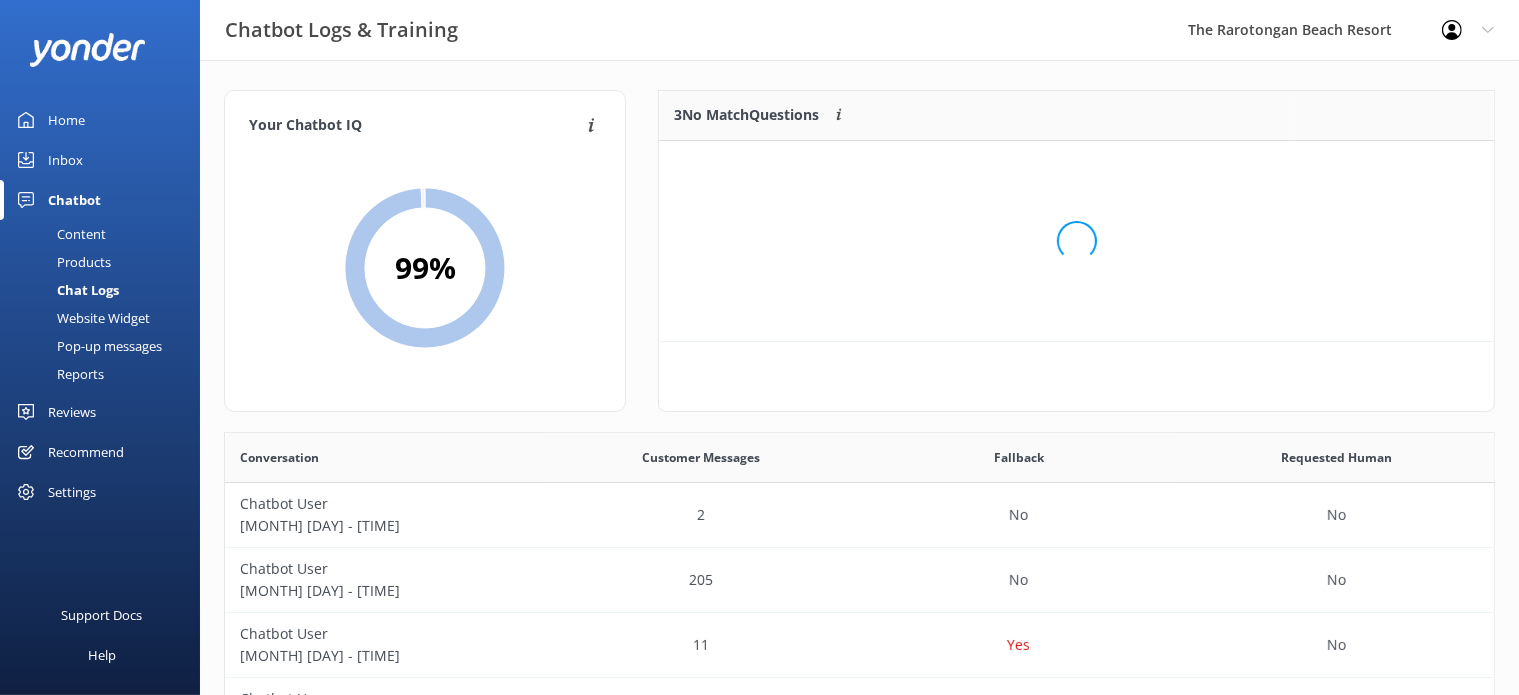 scroll, scrollTop: 184, scrollLeft: 818, axis: both 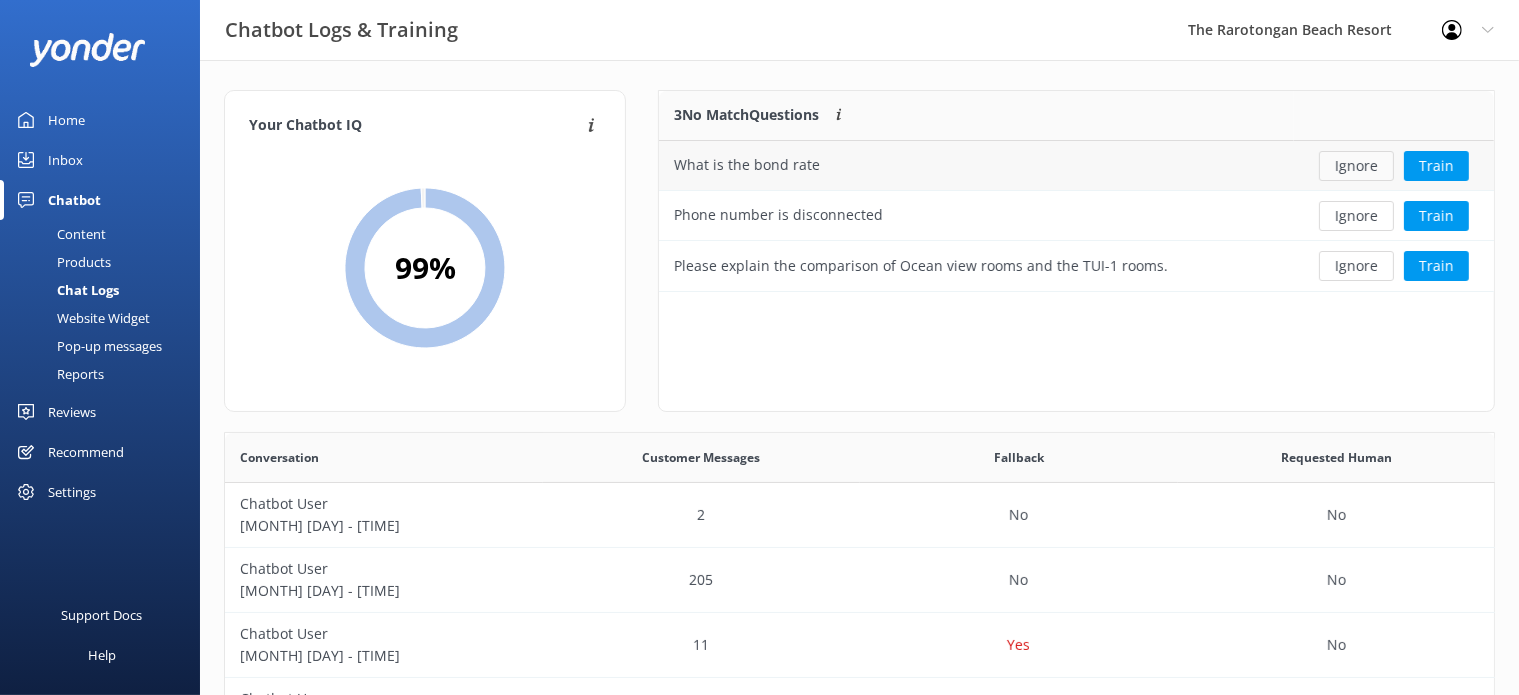 click on "Ignore" at bounding box center [1356, 166] 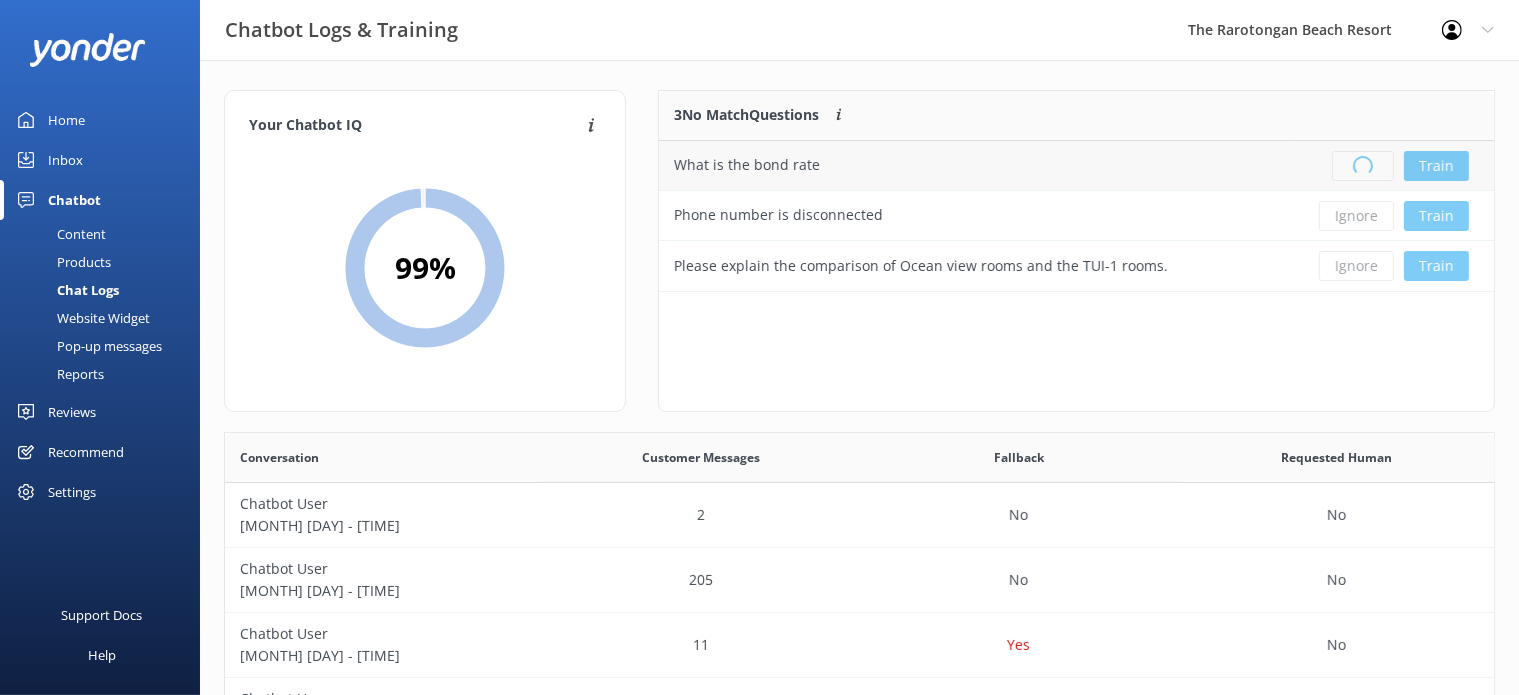 scroll, scrollTop: 17, scrollLeft: 17, axis: both 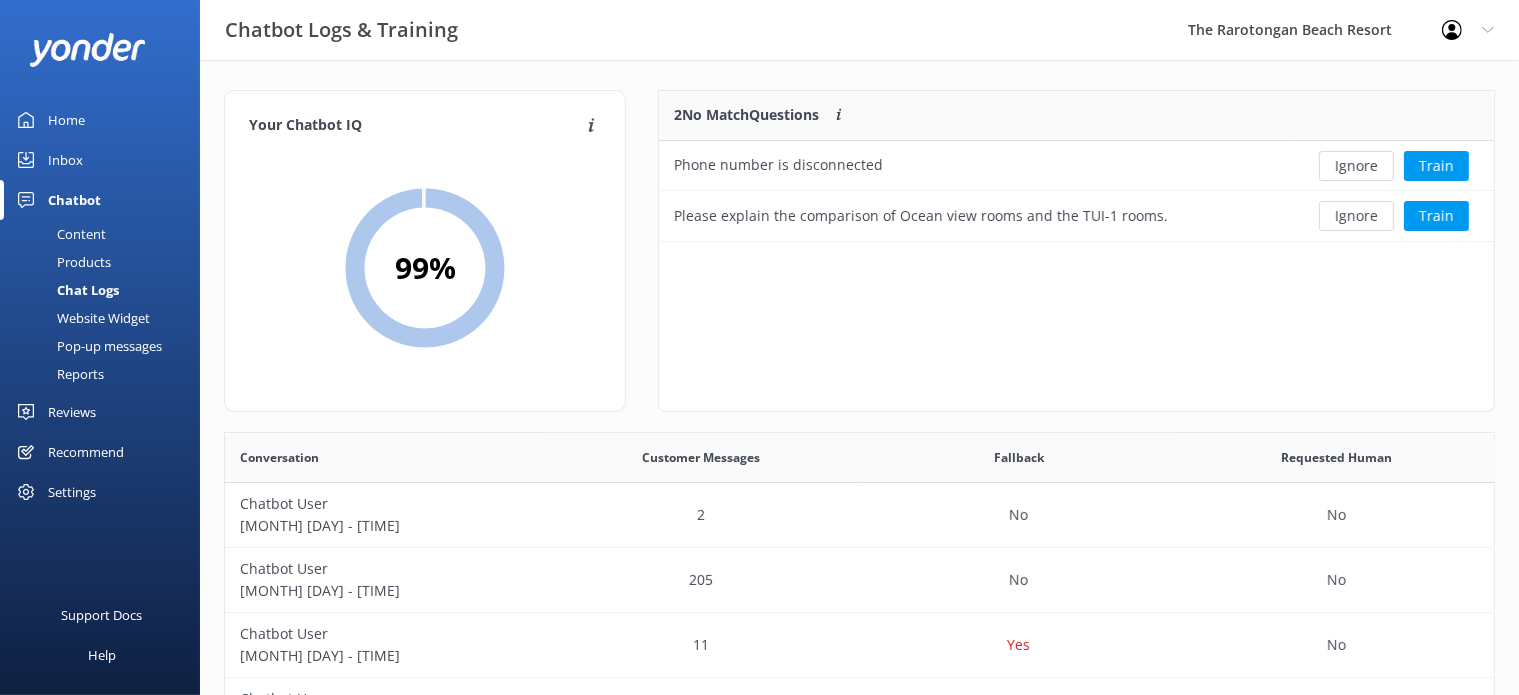click on "Ignore" at bounding box center (1356, 166) 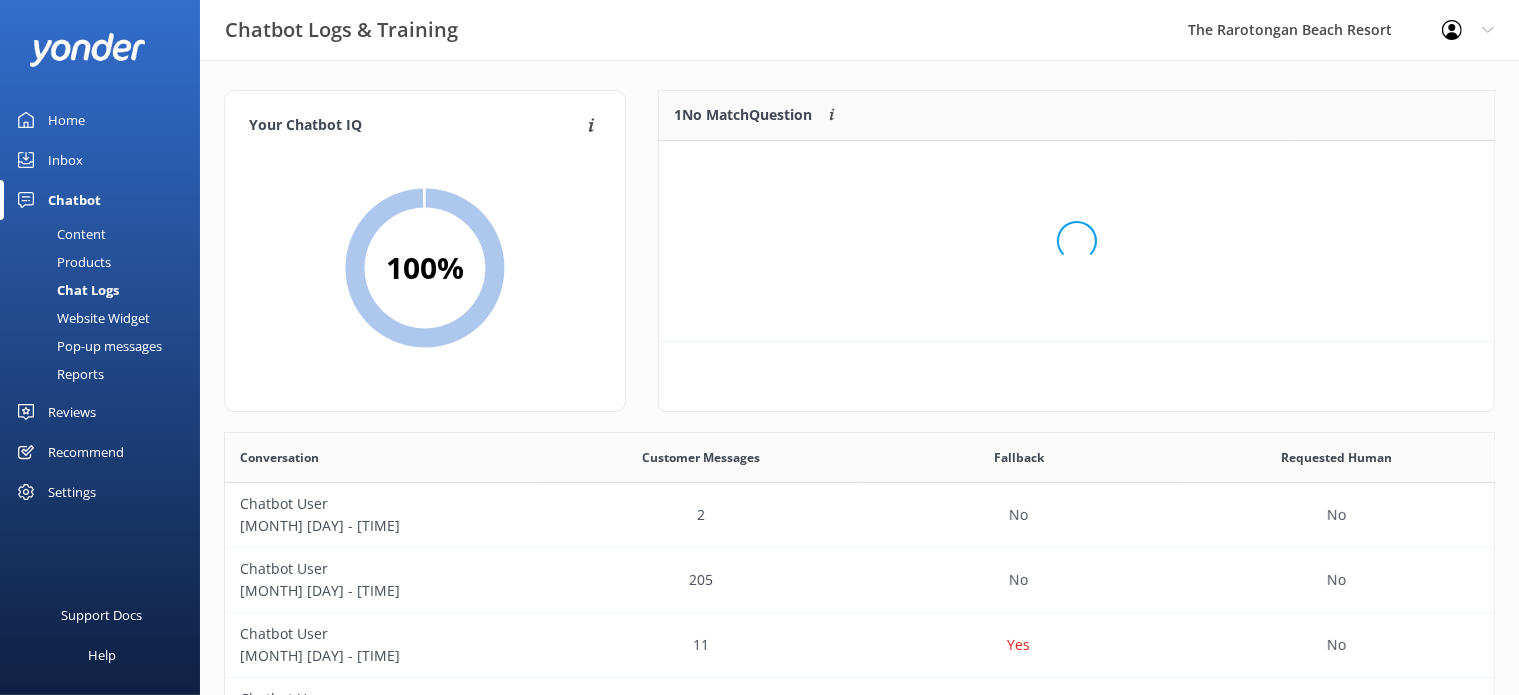 scroll, scrollTop: 17, scrollLeft: 17, axis: both 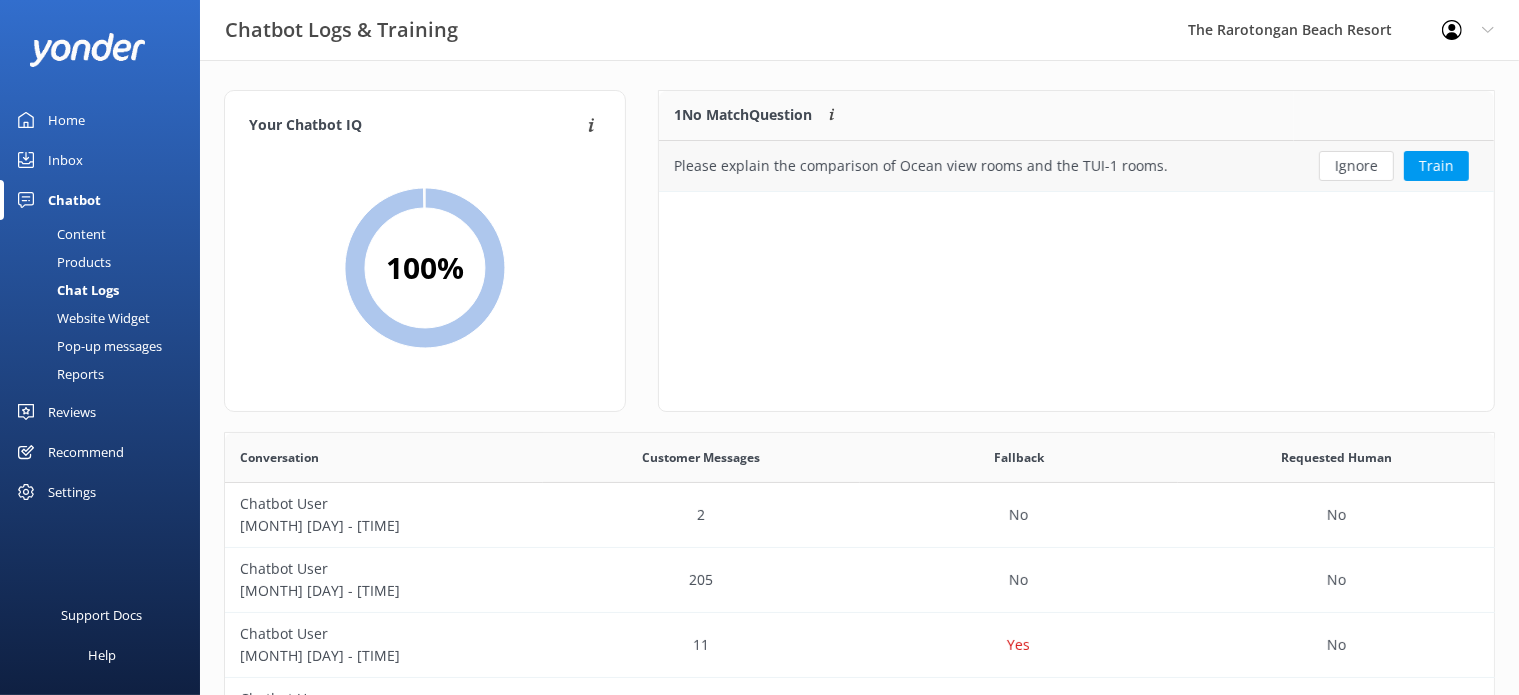 click on "Ignore" at bounding box center (1356, 166) 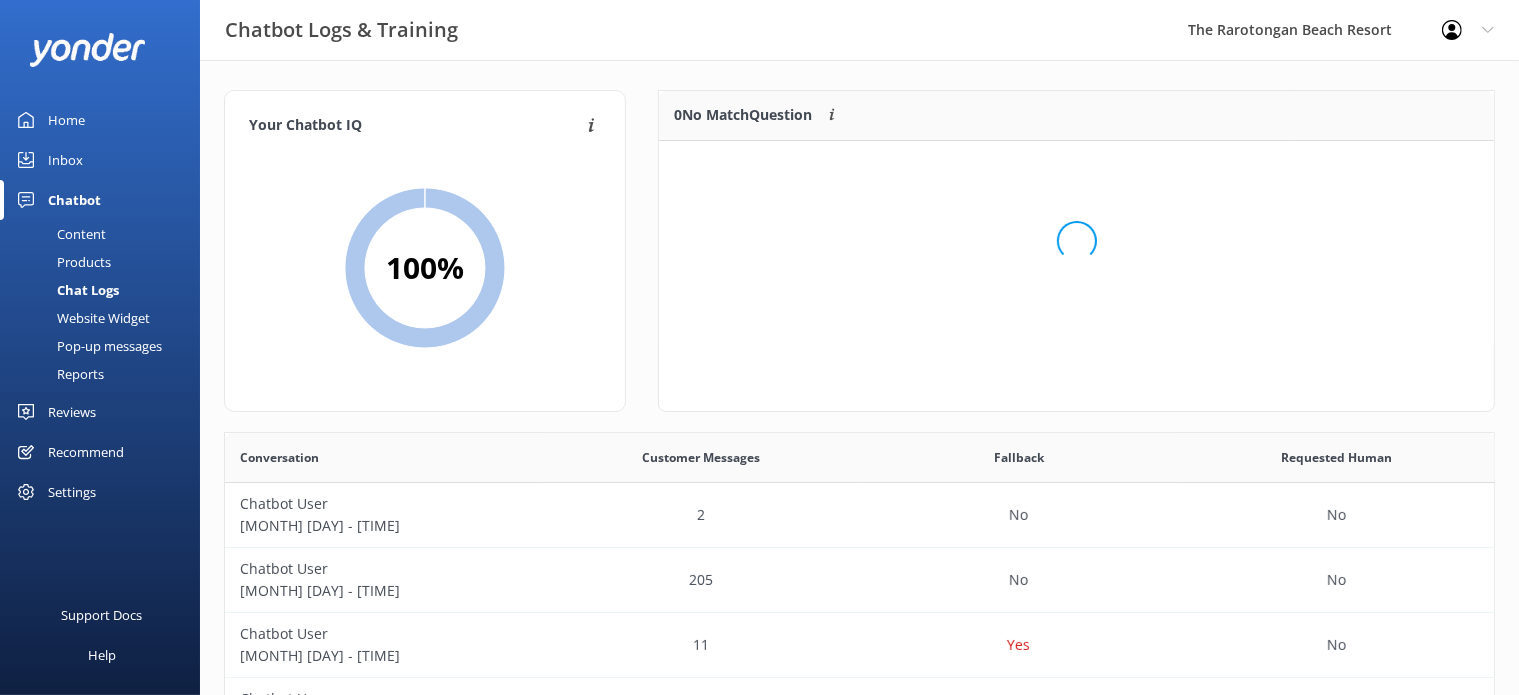 scroll, scrollTop: 17, scrollLeft: 17, axis: both 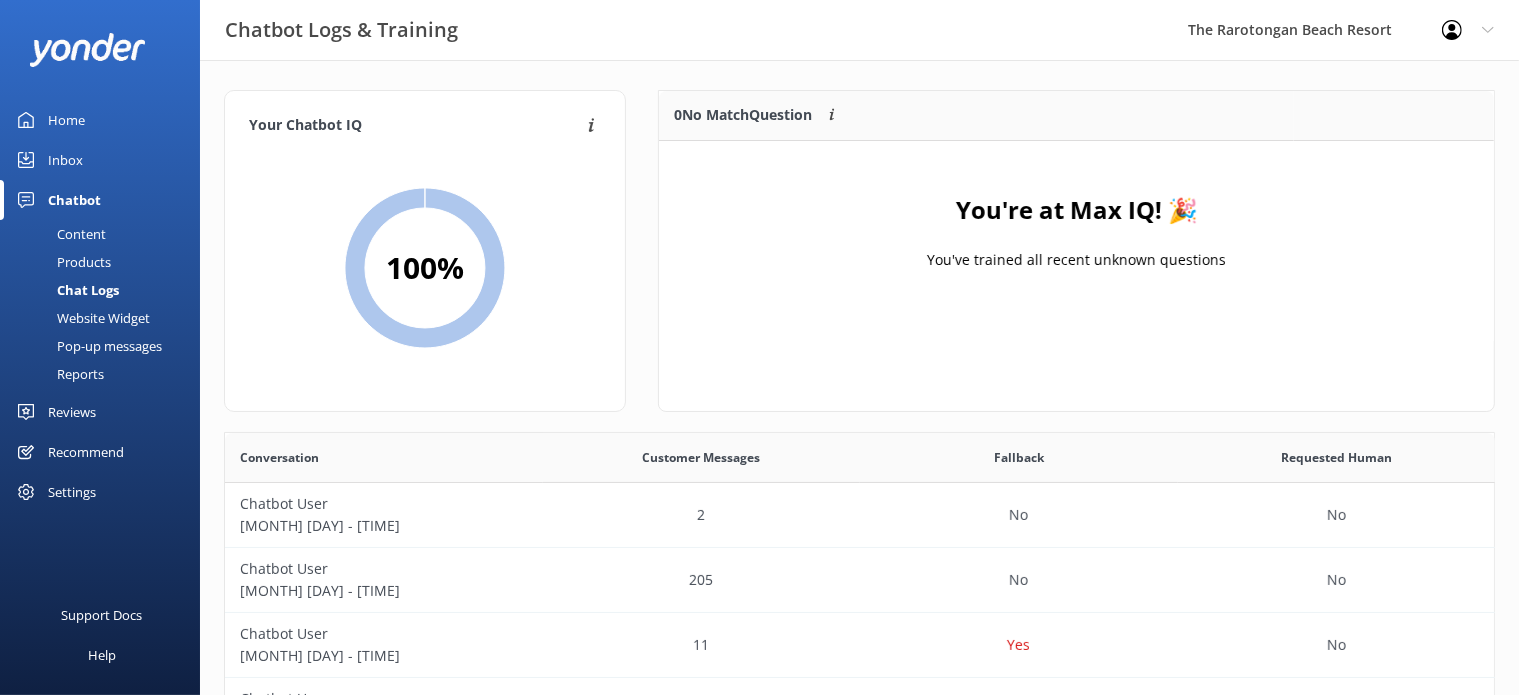 click on "Inbox" at bounding box center [100, 160] 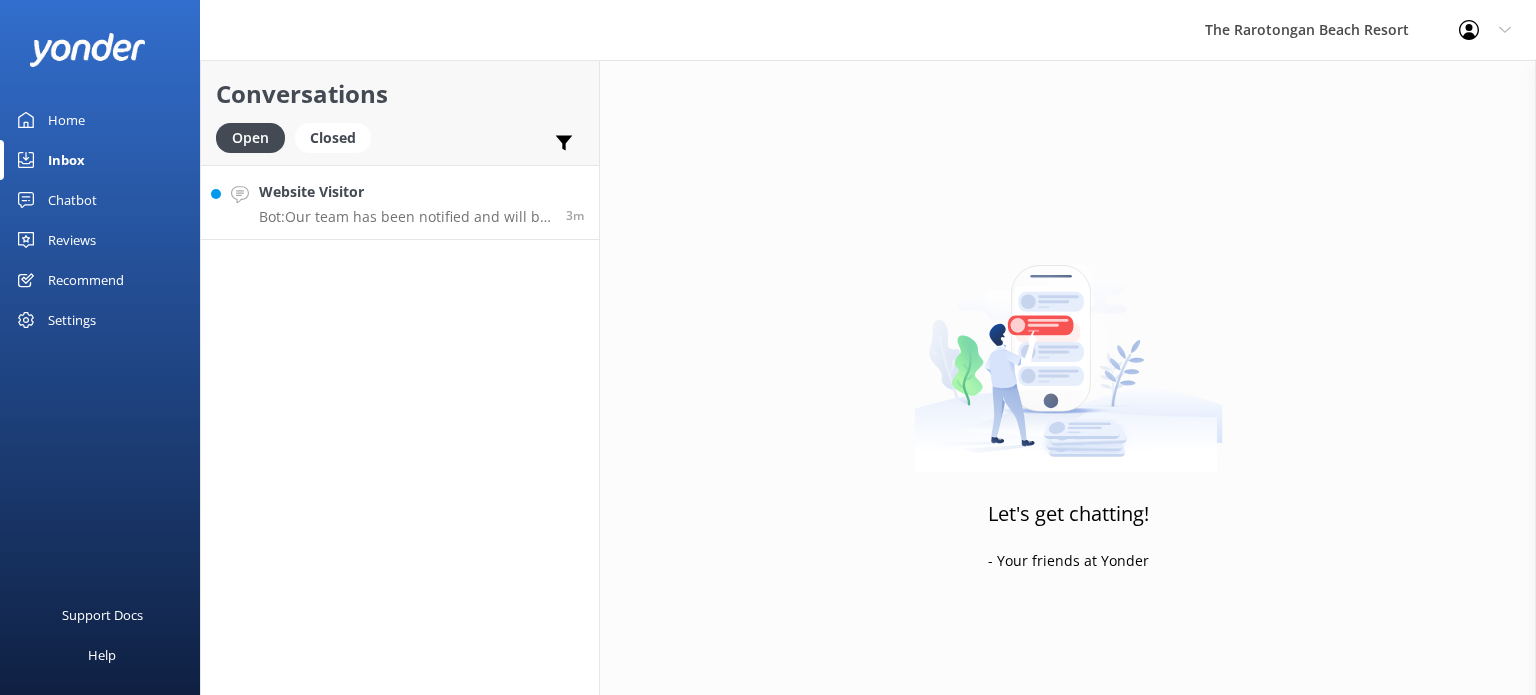 click on "Bot: Our team has been notified and will be with you as soon as possible. Alternatively, you can contact us at [EMAIL] or call [PHONE]. For additional contact information, visit https://www.therarotongan.com/contact-us.html." at bounding box center (405, 217) 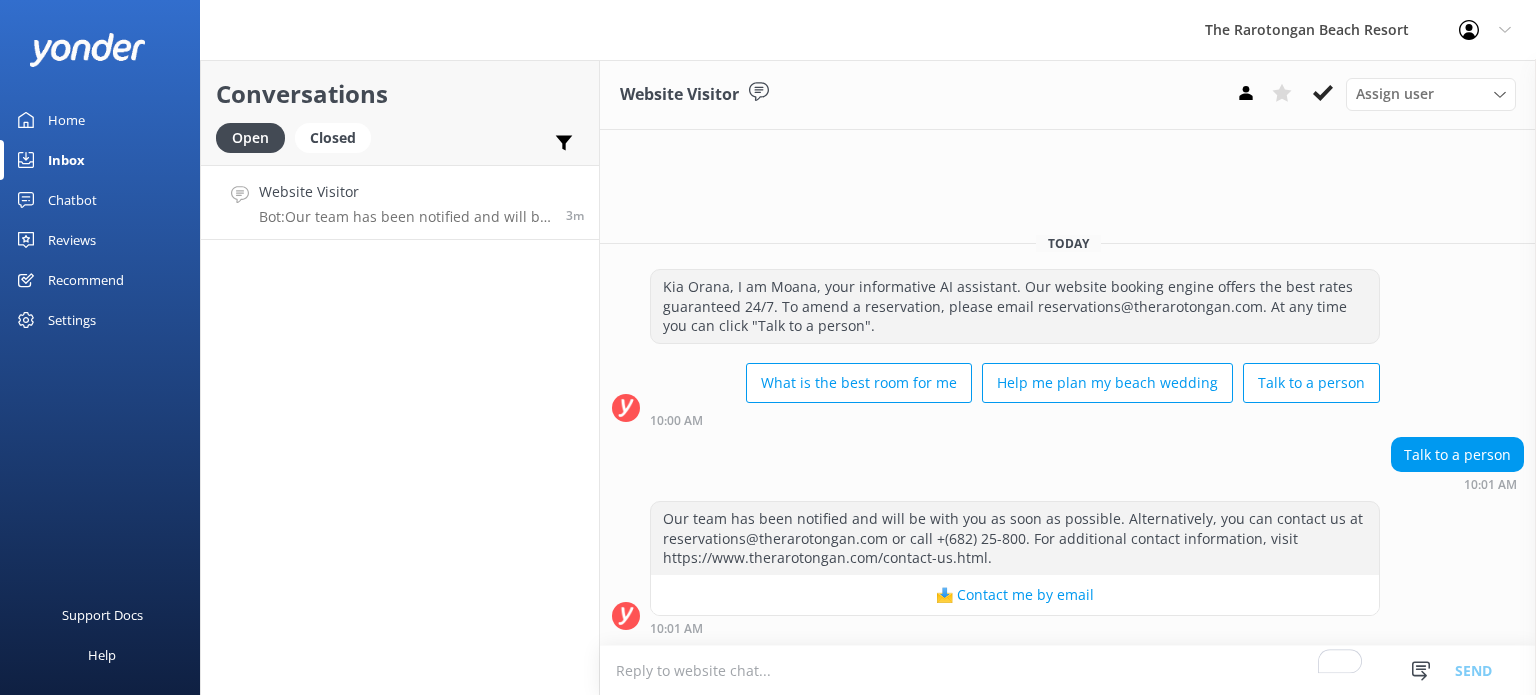 click at bounding box center [1068, 670] 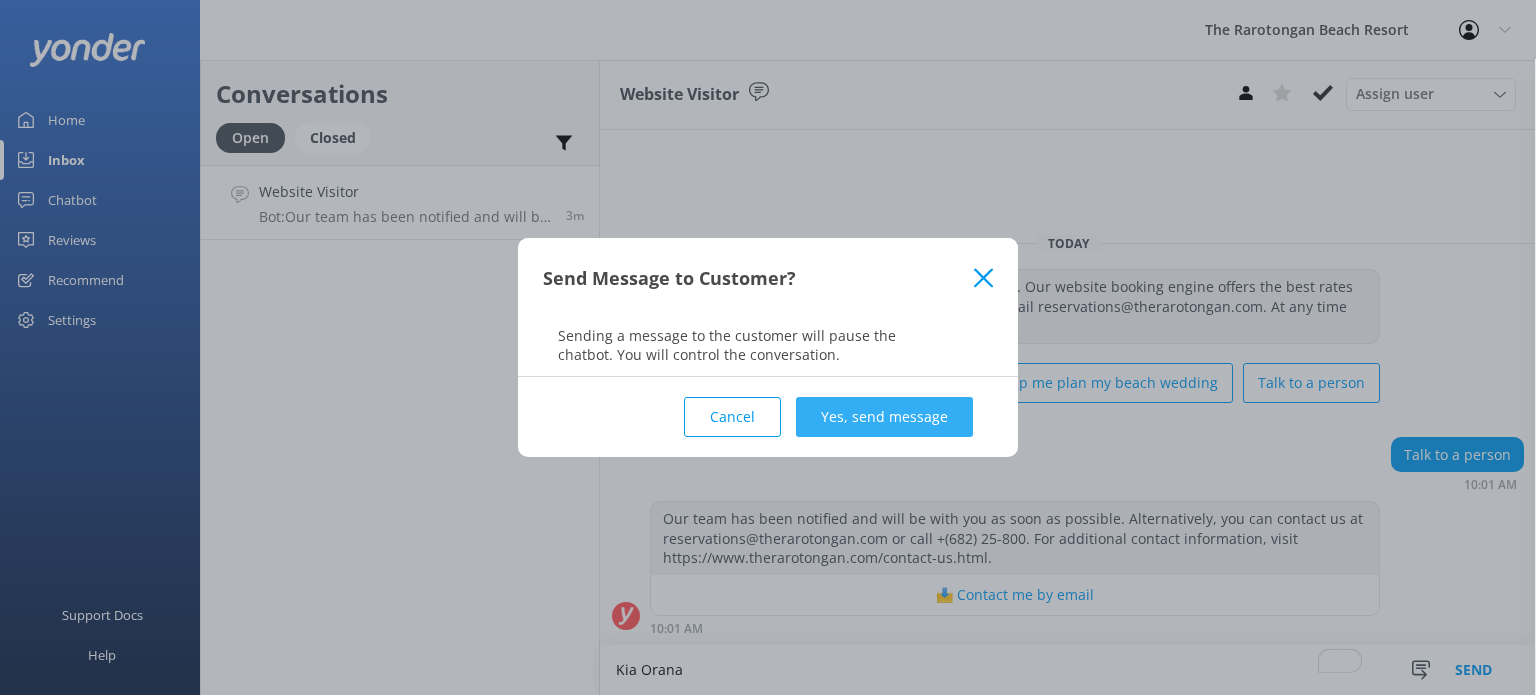 type on "Kia Orana" 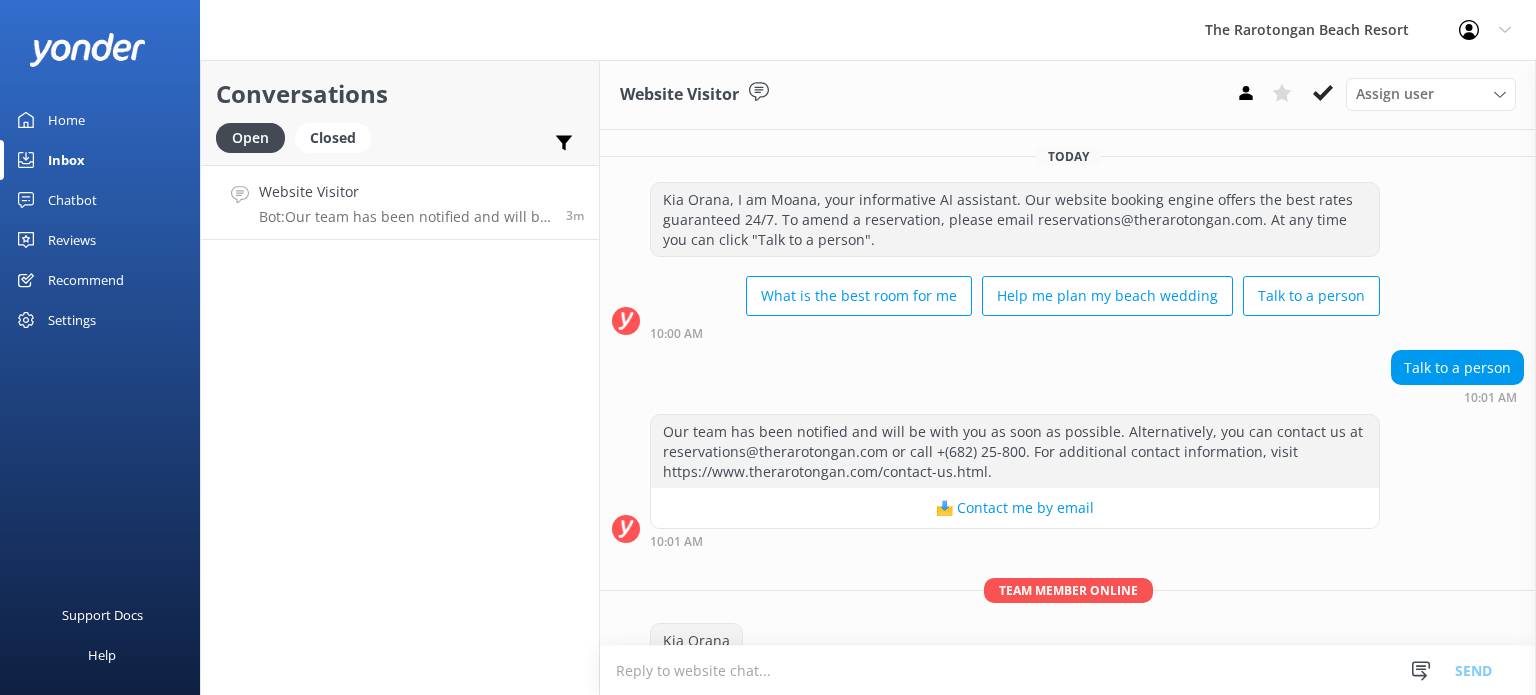 scroll, scrollTop: 40, scrollLeft: 0, axis: vertical 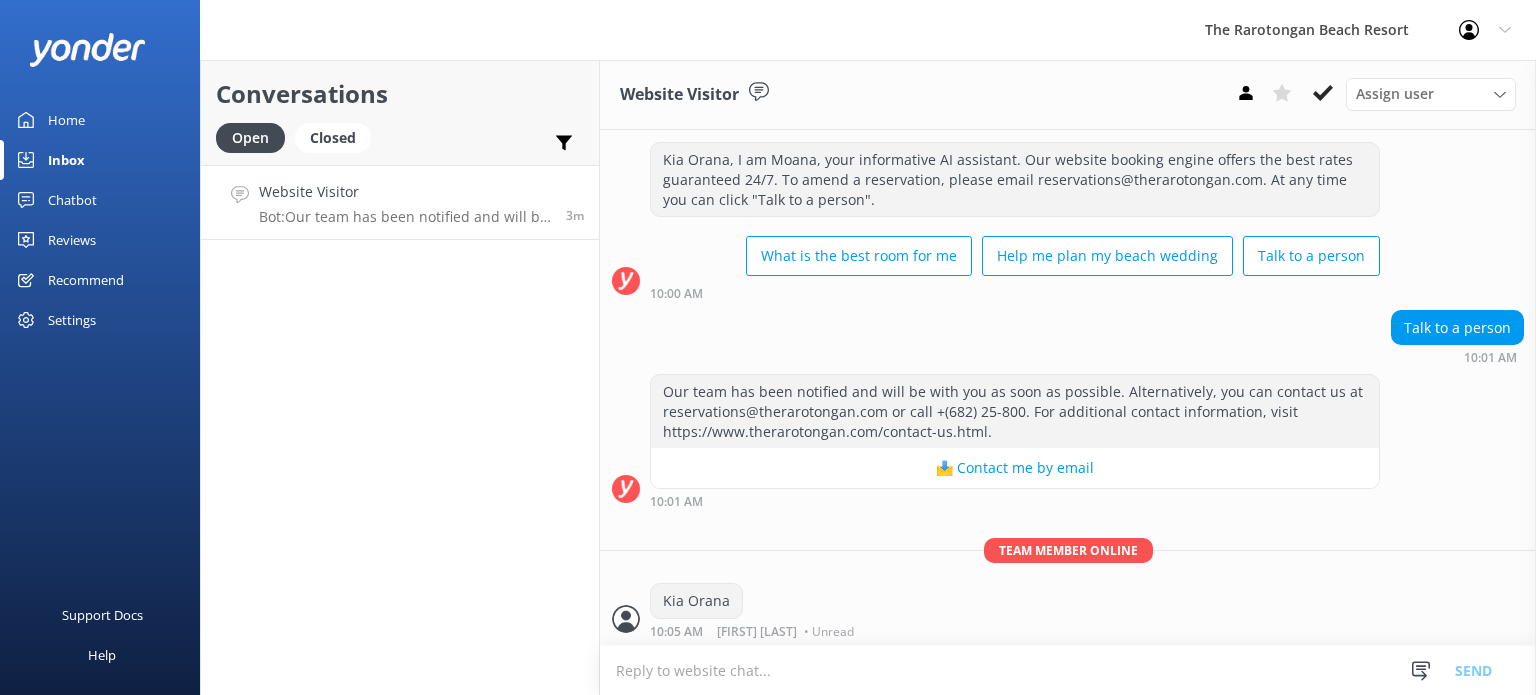 click at bounding box center (1068, 670) 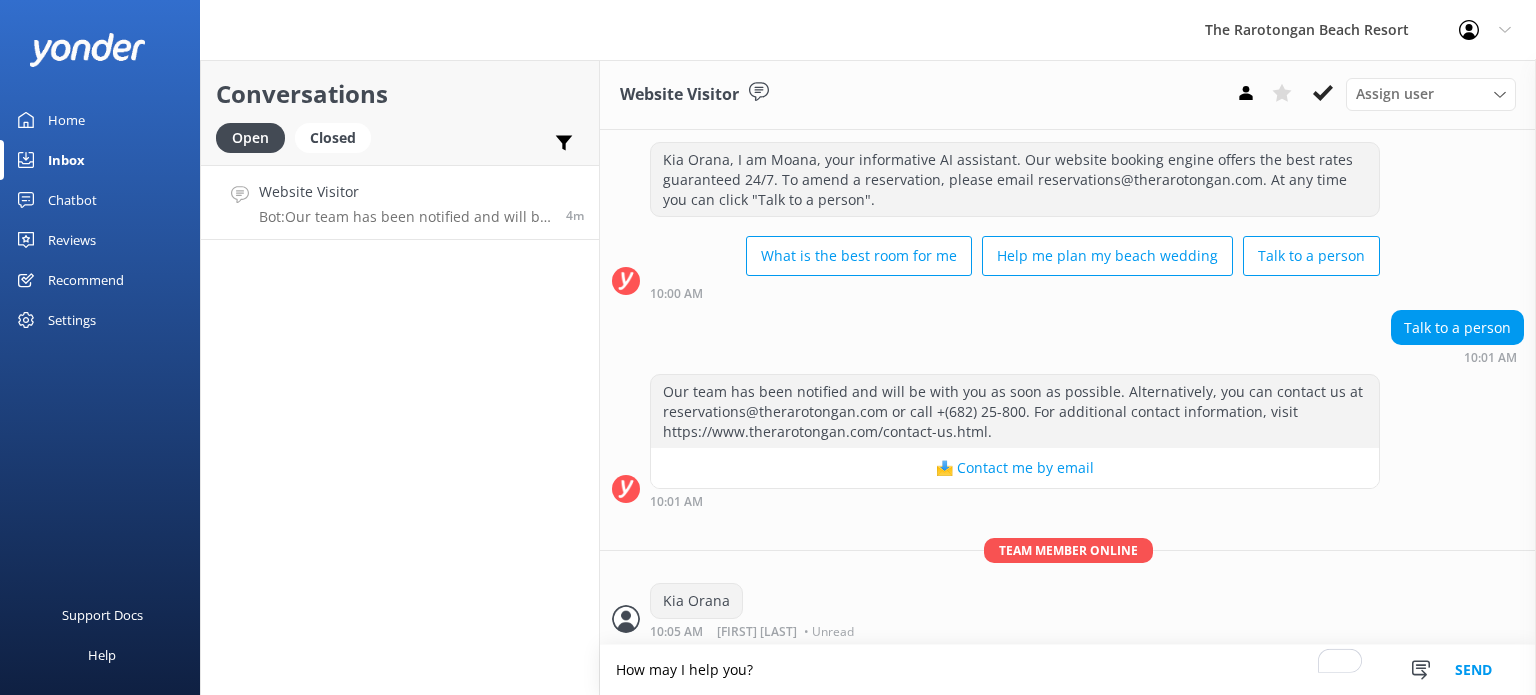 type on "How may I help you?" 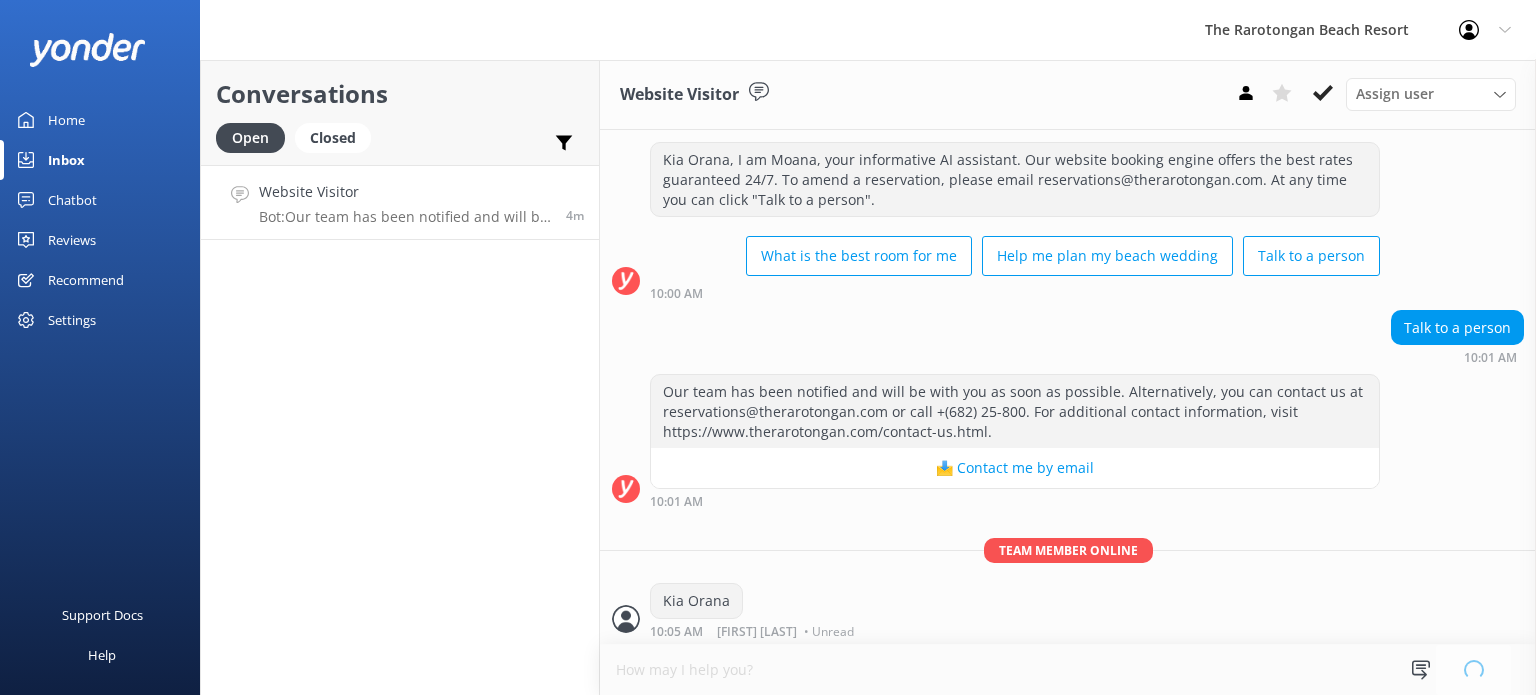 type 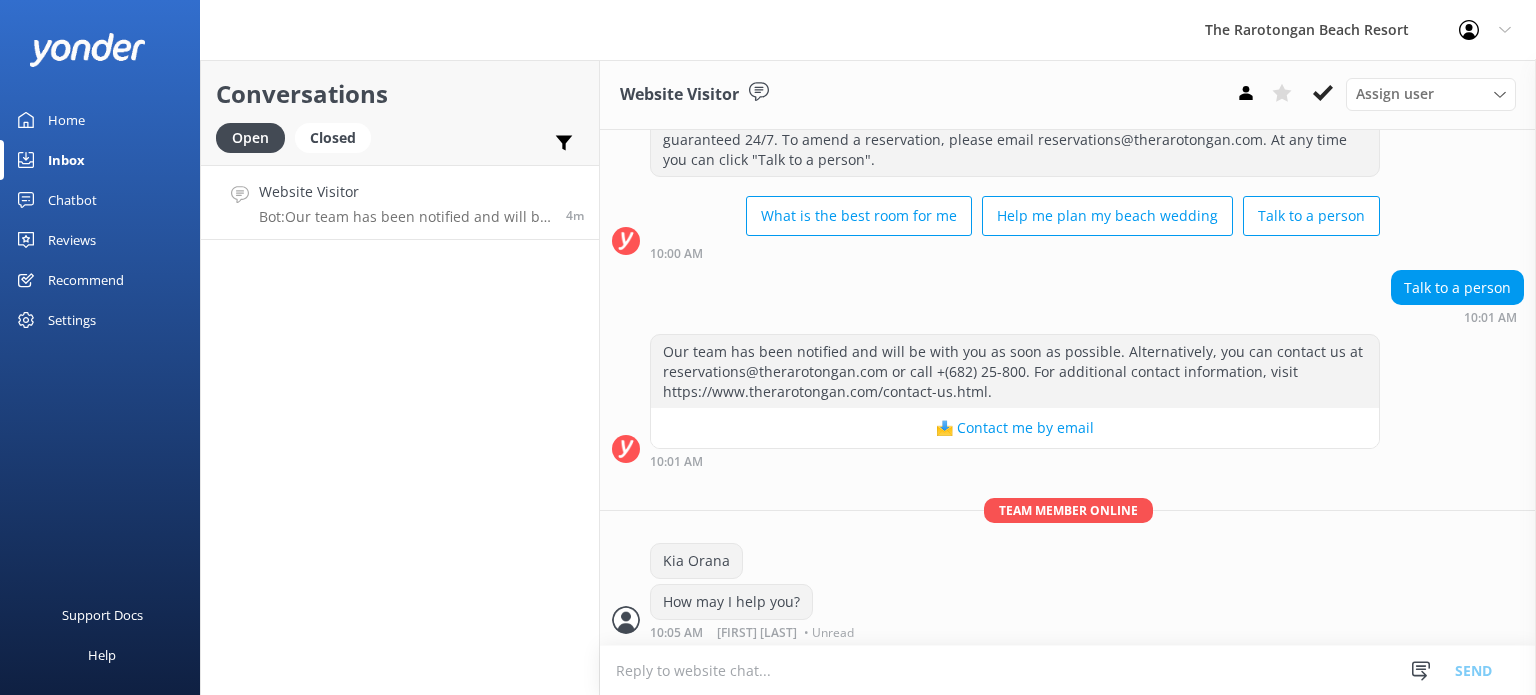 scroll, scrollTop: 80, scrollLeft: 0, axis: vertical 